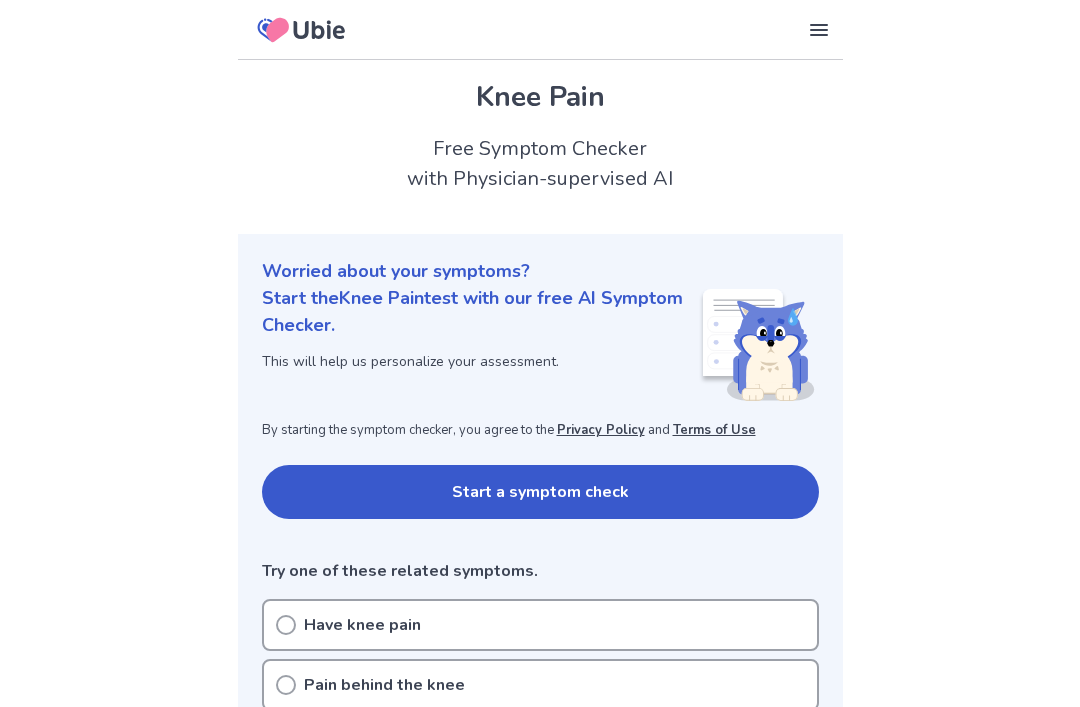 scroll, scrollTop: 336, scrollLeft: 0, axis: vertical 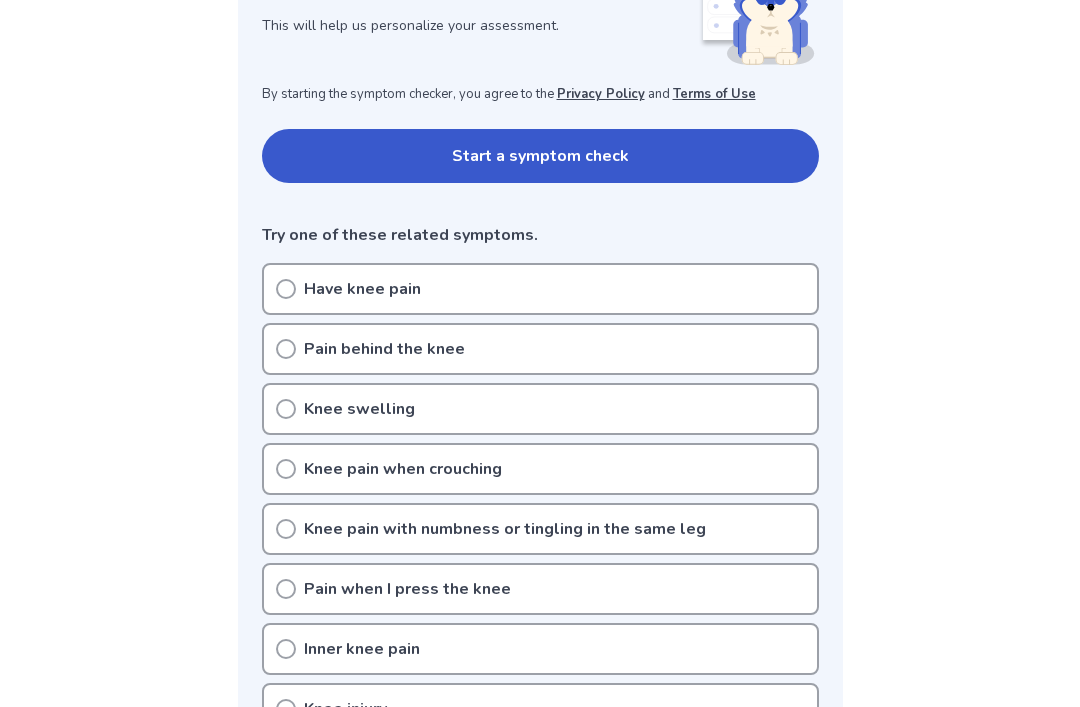 click on "Have knee pain" at bounding box center [540, 289] 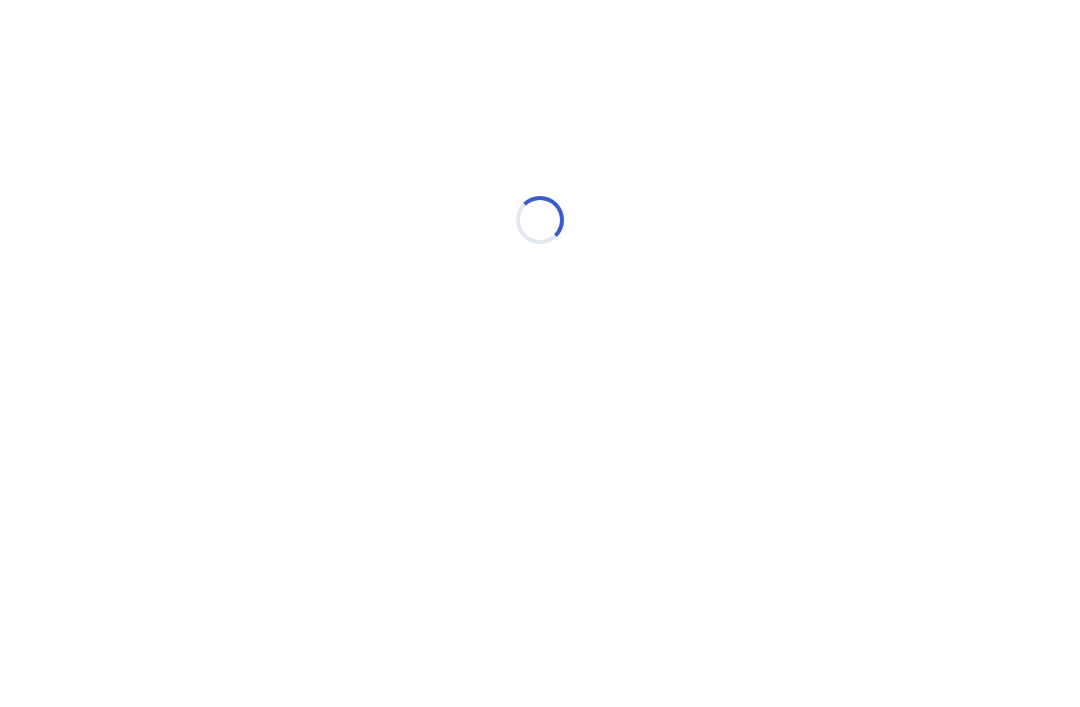 scroll, scrollTop: 0, scrollLeft: 0, axis: both 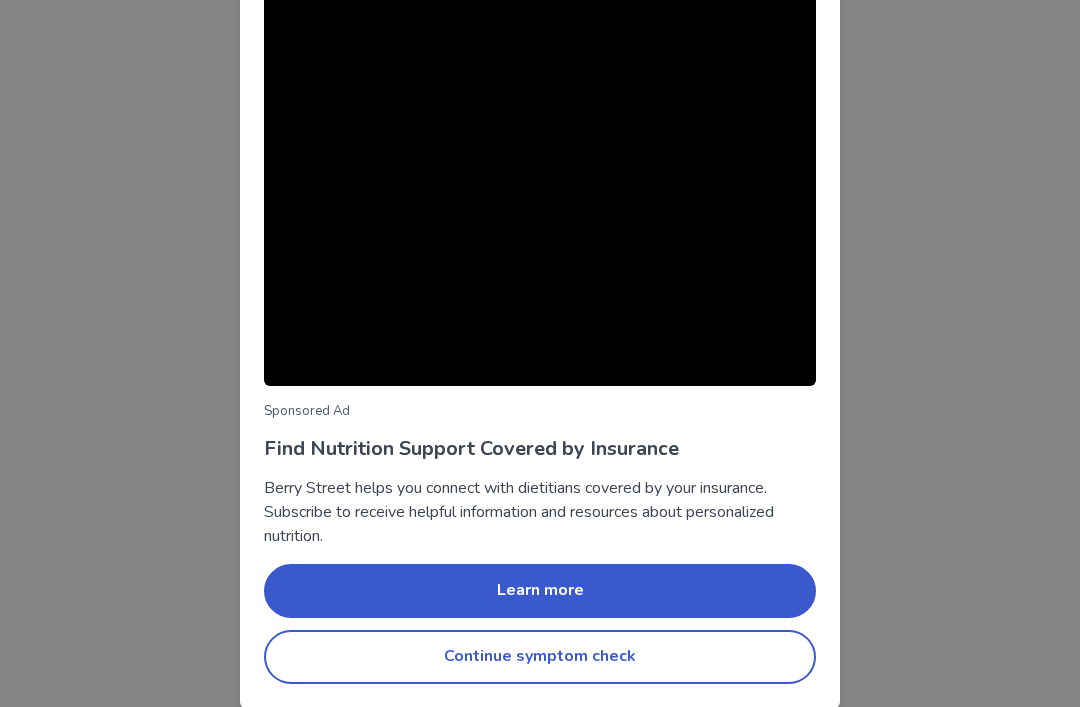 click on "Continue symptom check" at bounding box center (540, 657) 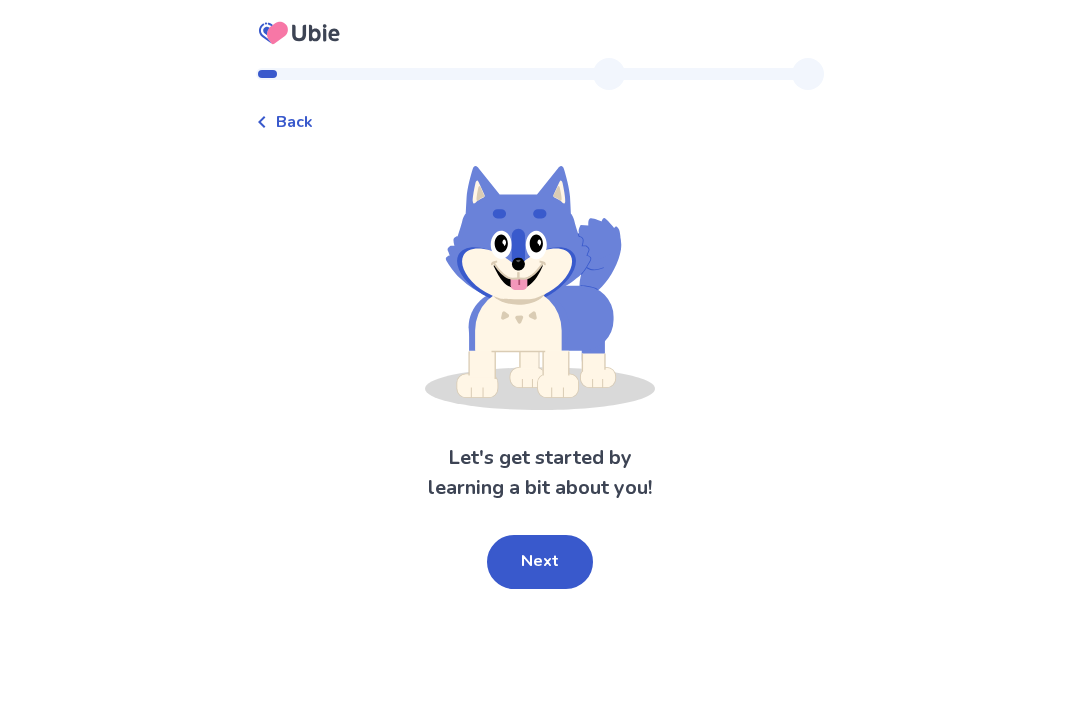 click on "Next" at bounding box center (540, 562) 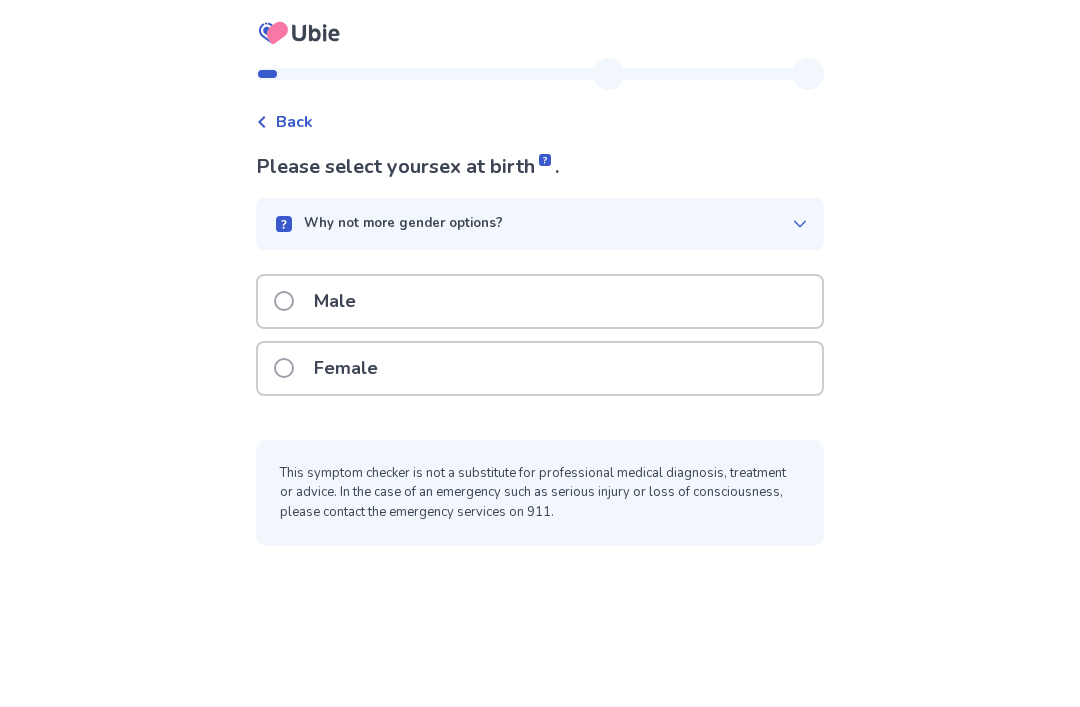 click on "Female" at bounding box center (540, 368) 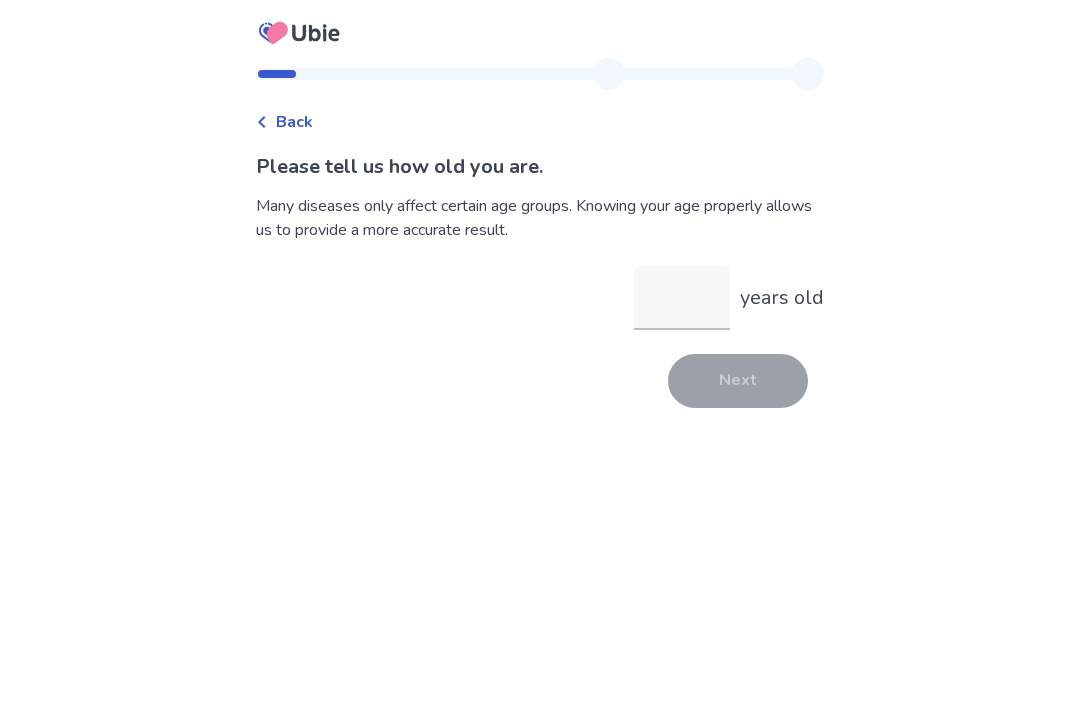 click on "years old" at bounding box center [682, 298] 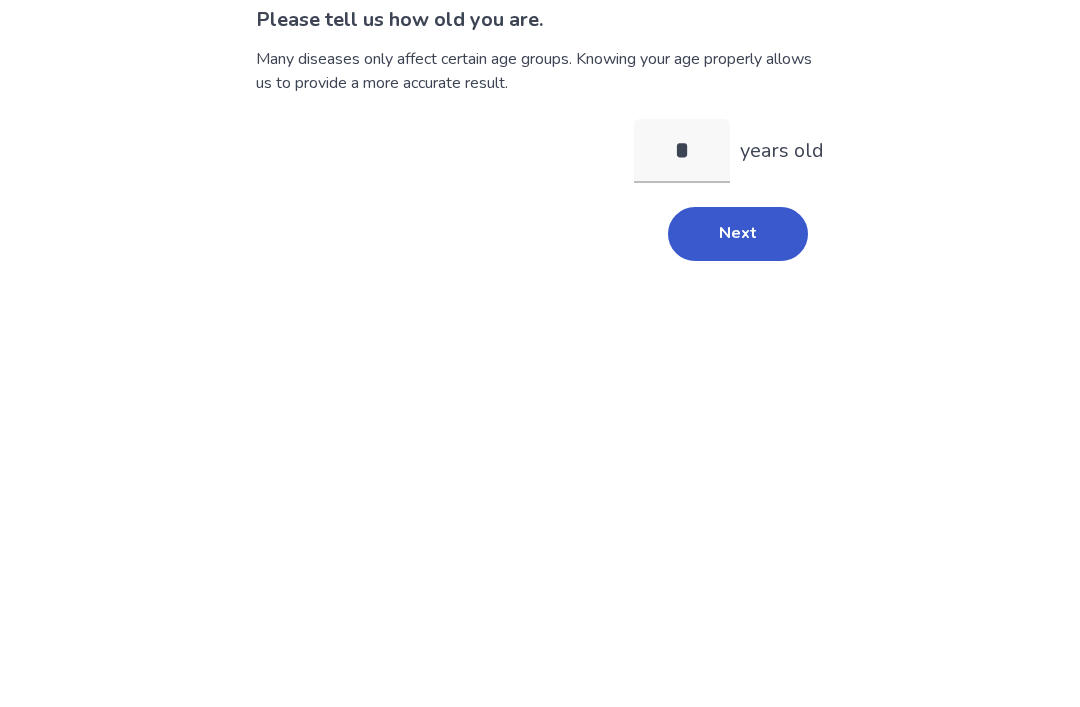 type on "**" 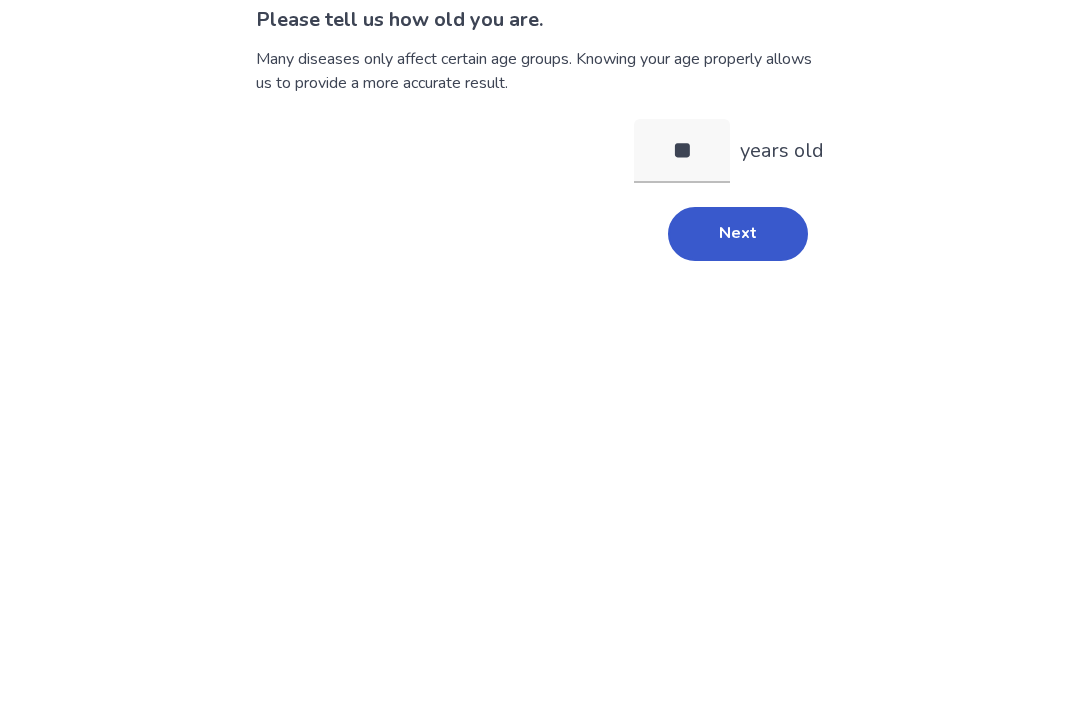 click on "Next" at bounding box center [738, 381] 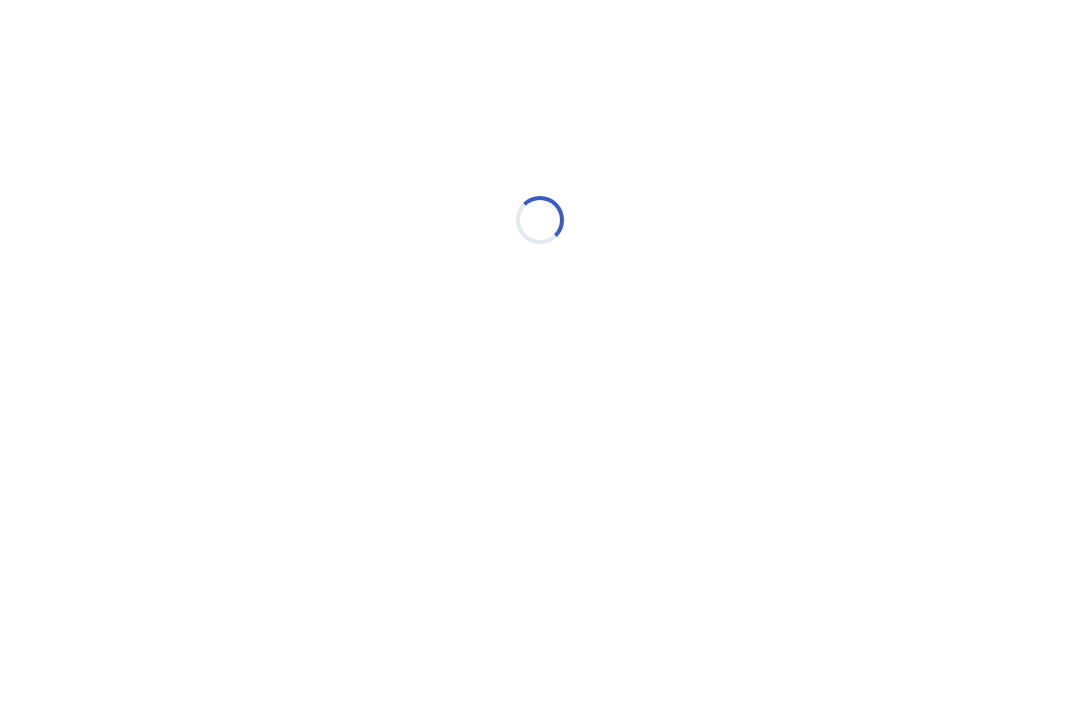 scroll, scrollTop: 0, scrollLeft: 0, axis: both 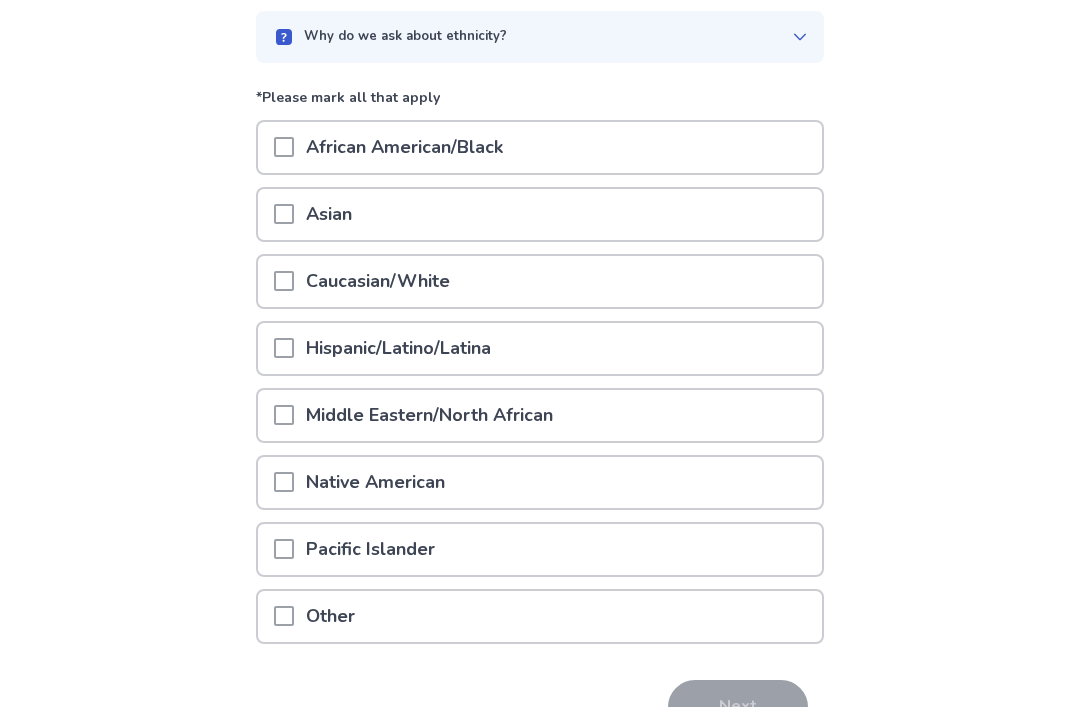 click on "Caucasian/White" at bounding box center [378, 282] 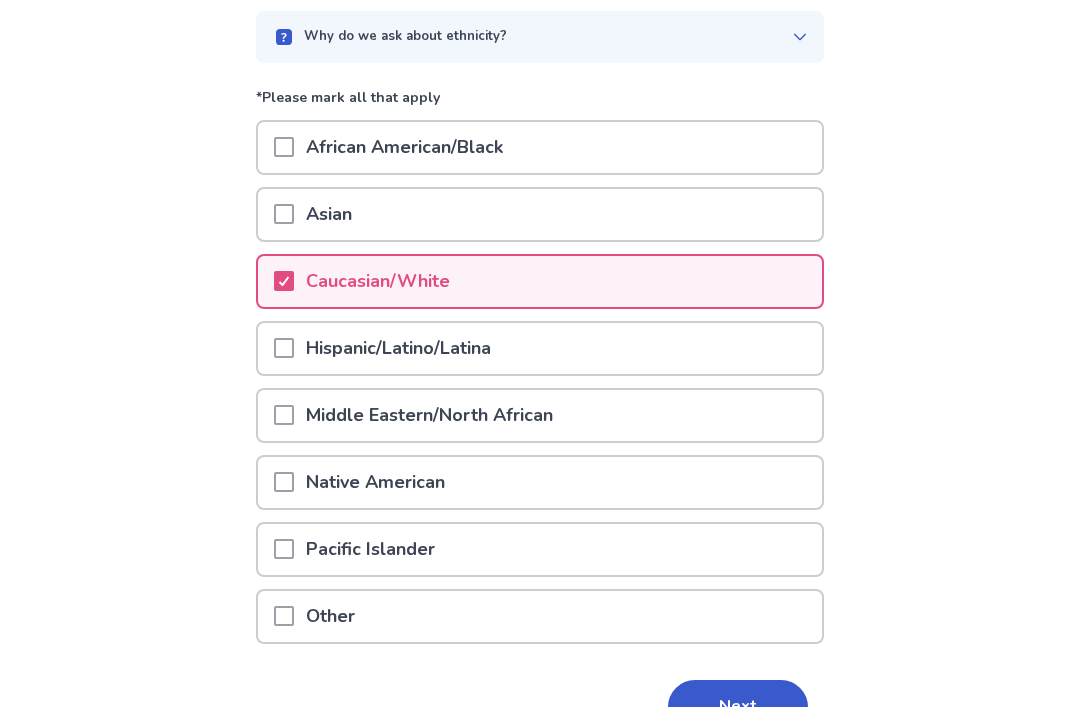 scroll, scrollTop: 187, scrollLeft: 0, axis: vertical 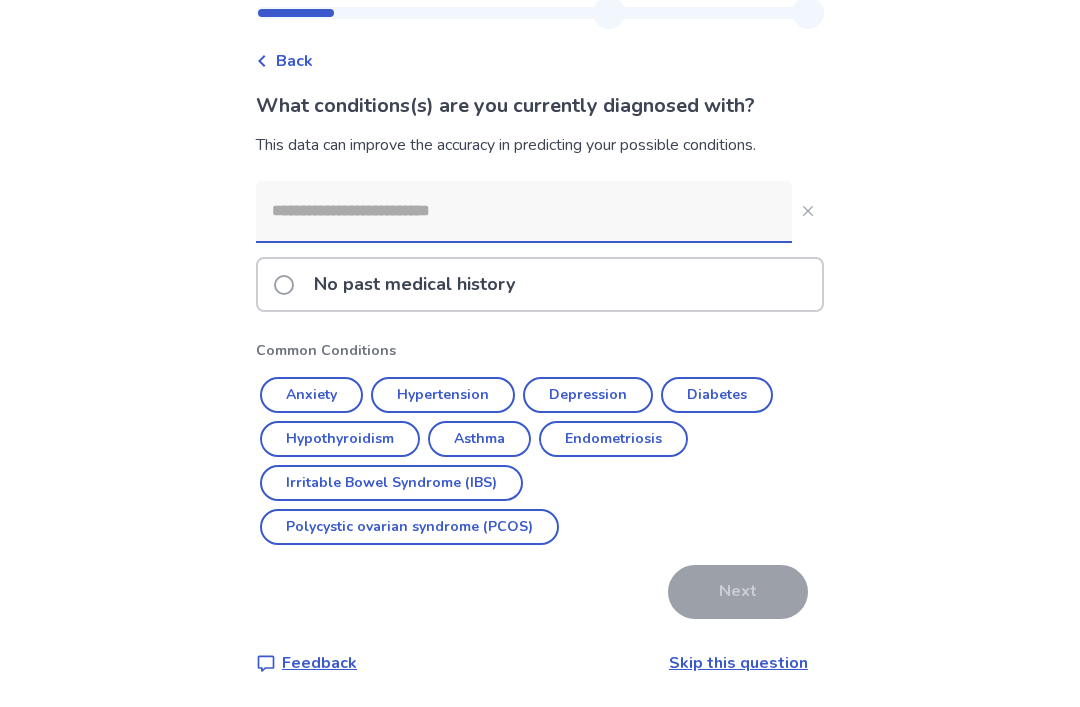 click on "Asthma" at bounding box center (479, 439) 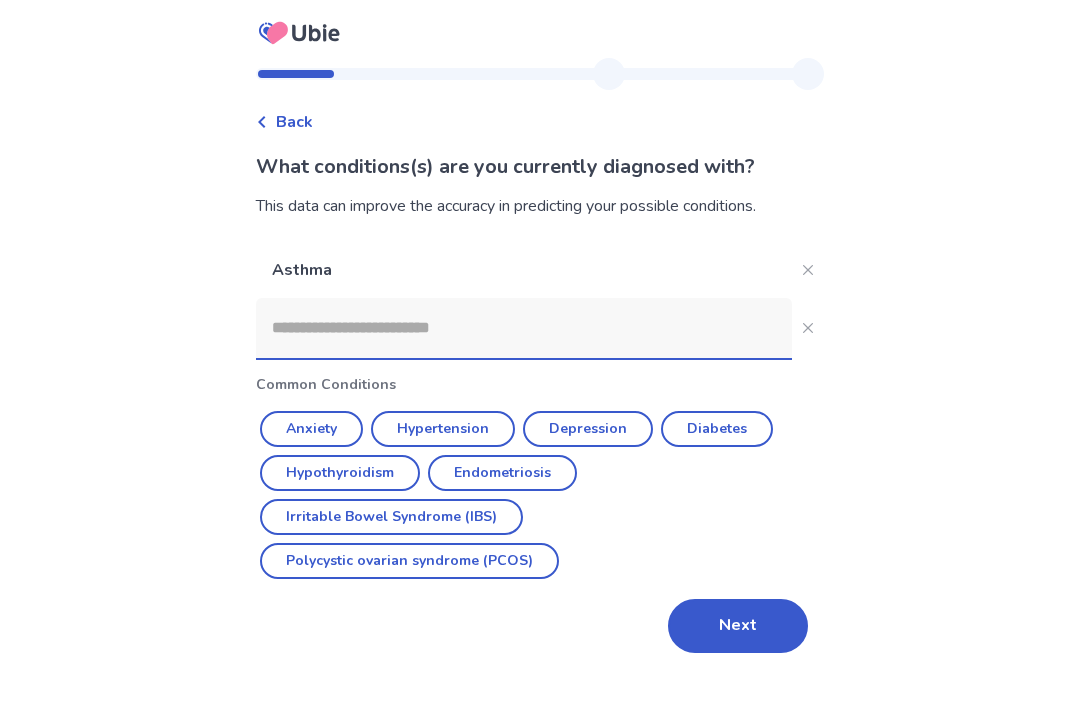 click on "Anxiety" at bounding box center [311, 429] 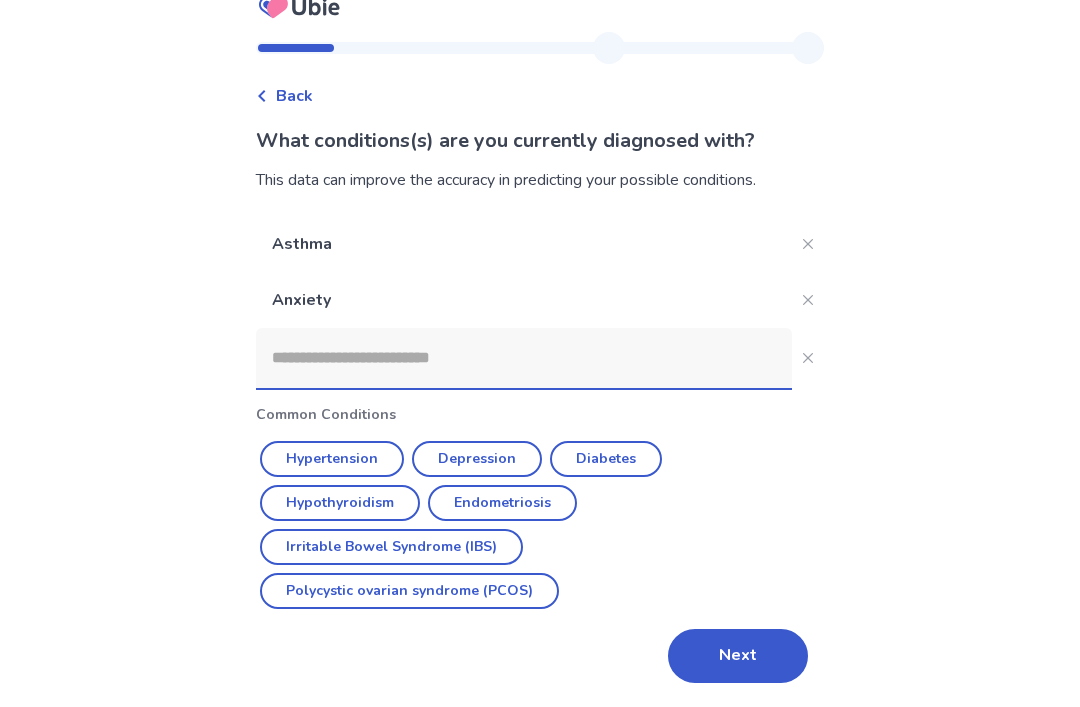 click on "Next" at bounding box center (738, 656) 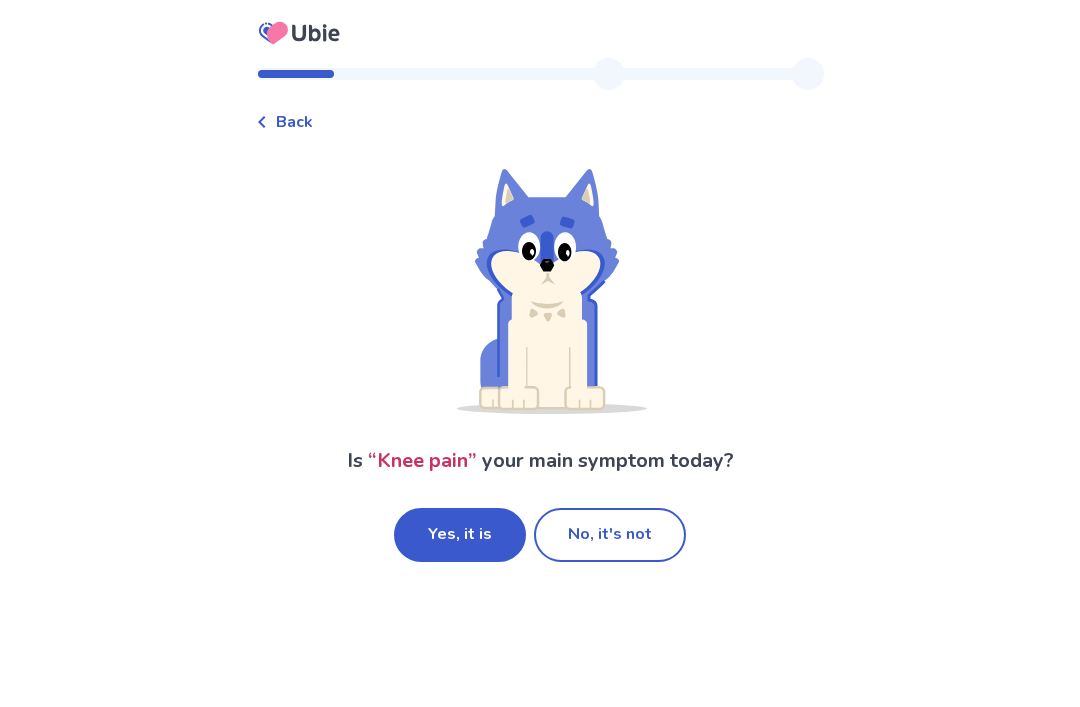 click on "Yes, it is" at bounding box center (460, 535) 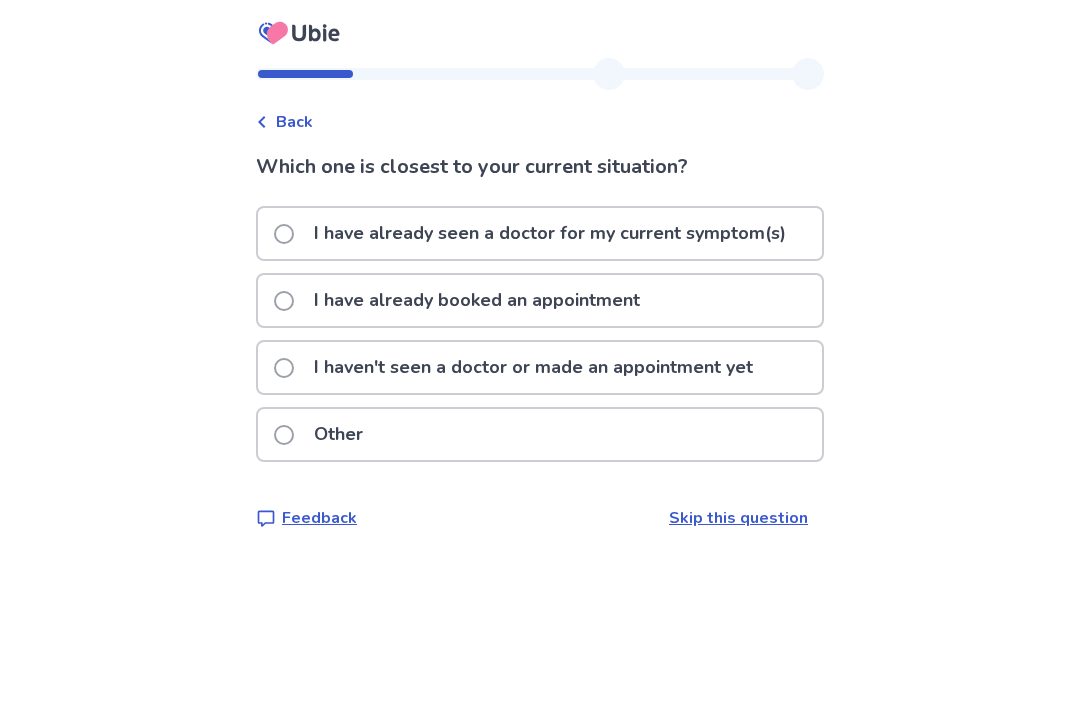 click on "I haven't seen a doctor or made an appointment yet" at bounding box center [533, 367] 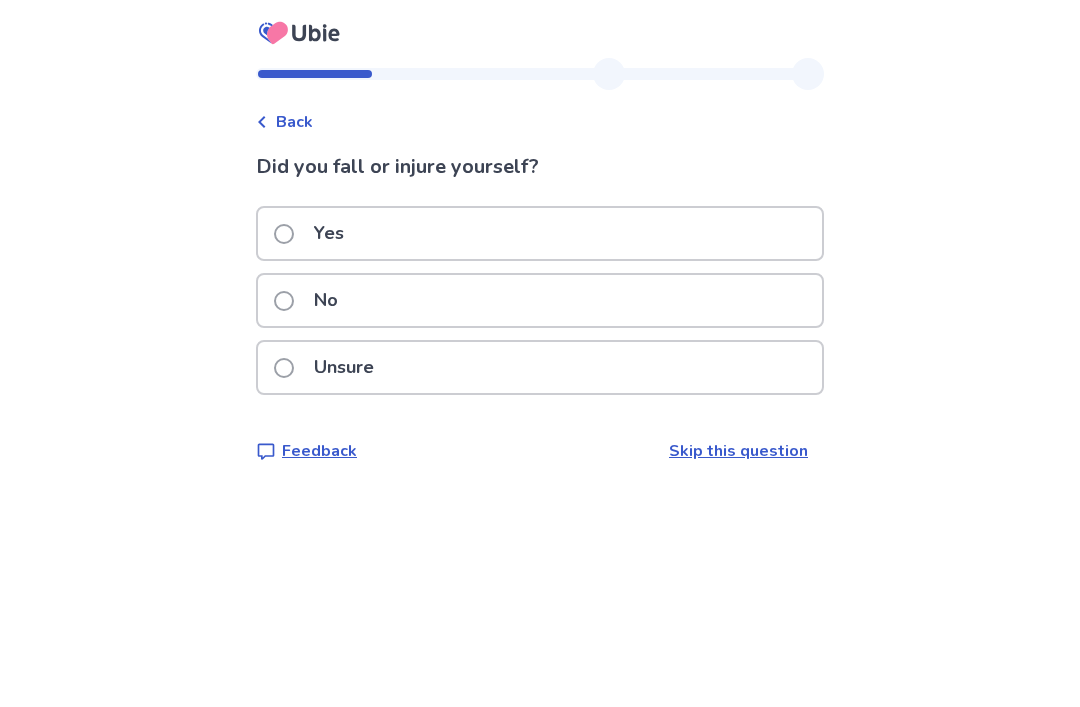 click on "Yes" at bounding box center [540, 233] 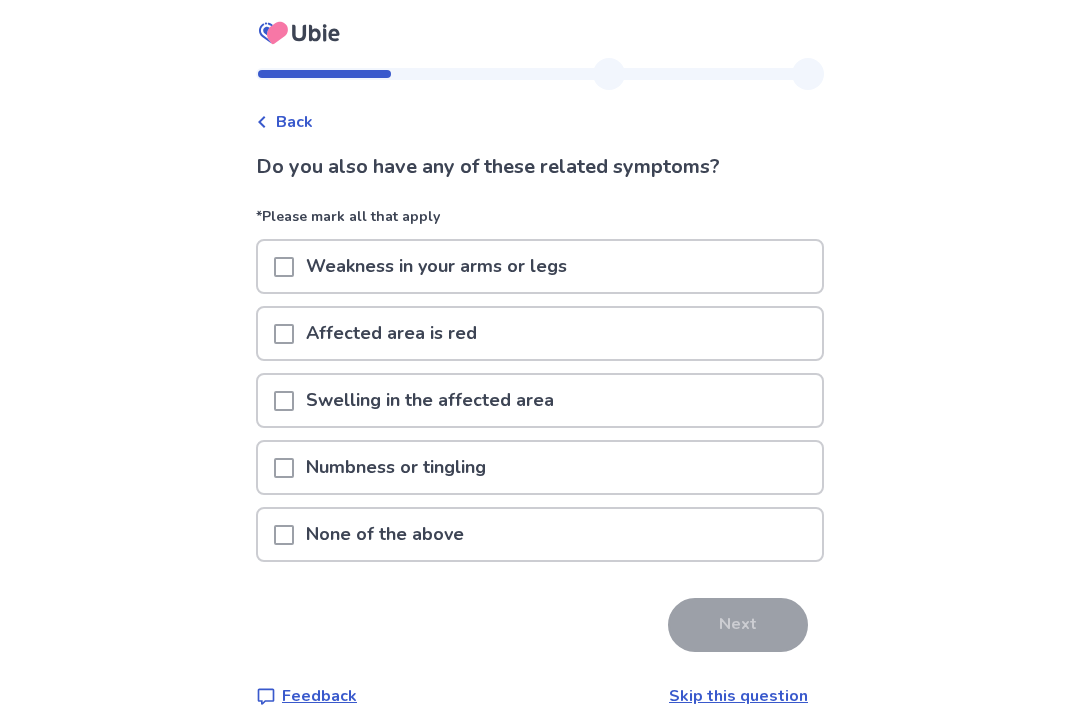 click on "None of the above" at bounding box center [540, 534] 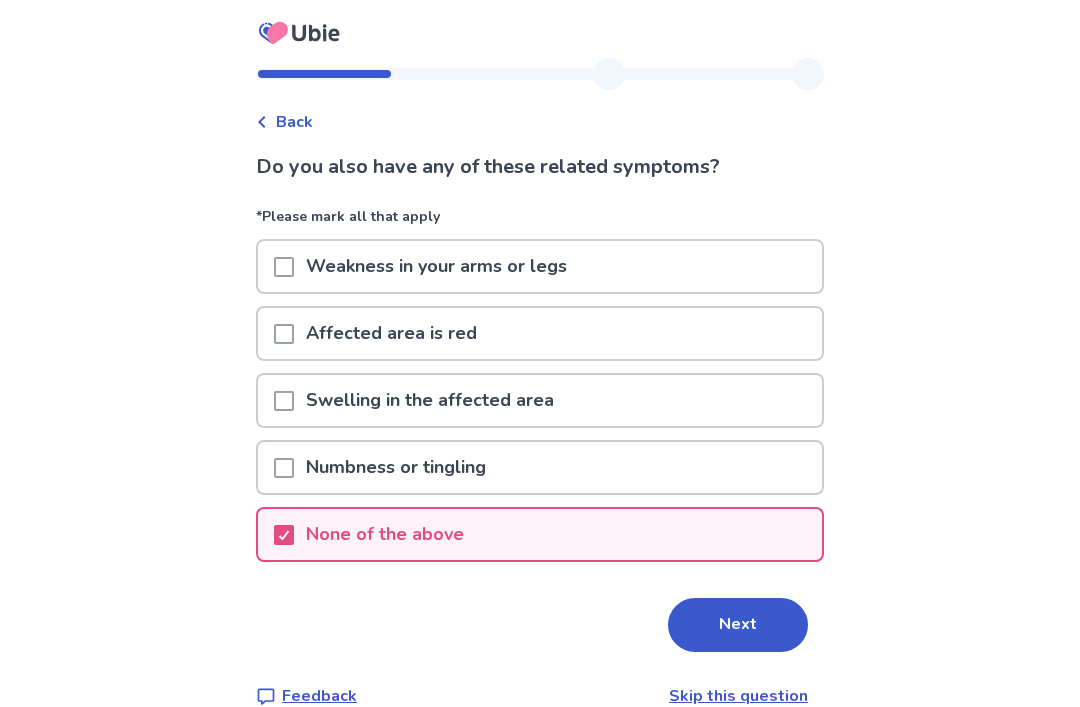 click on "Next" at bounding box center (738, 625) 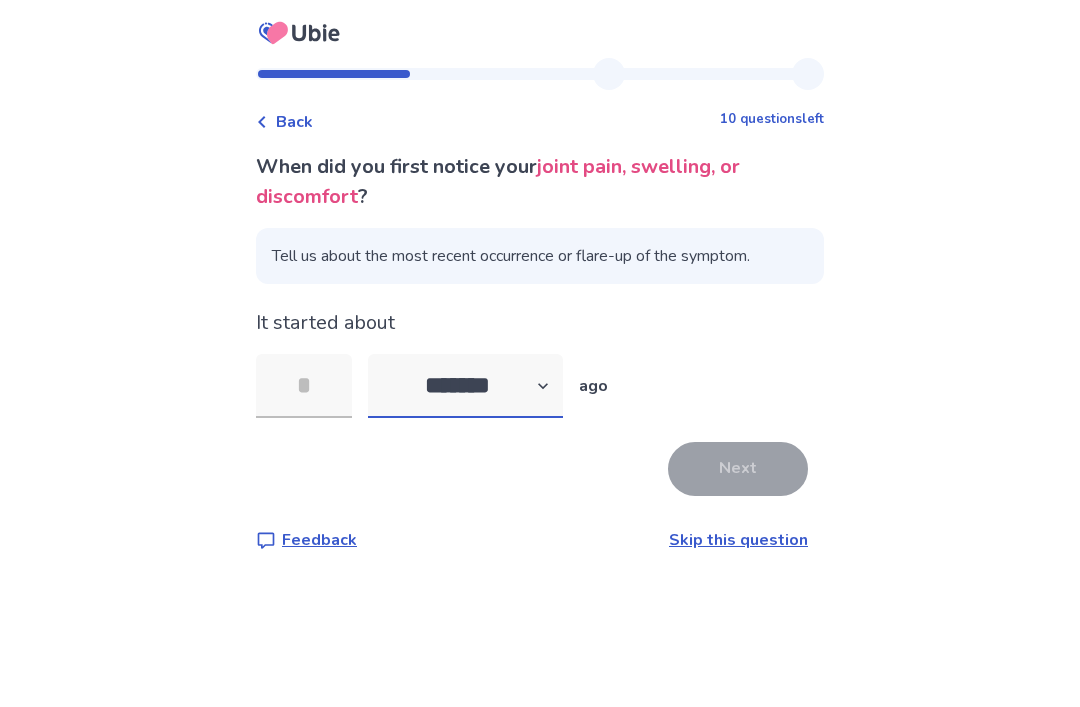 click on "******* ****** ******* ******** *******" at bounding box center (465, 386) 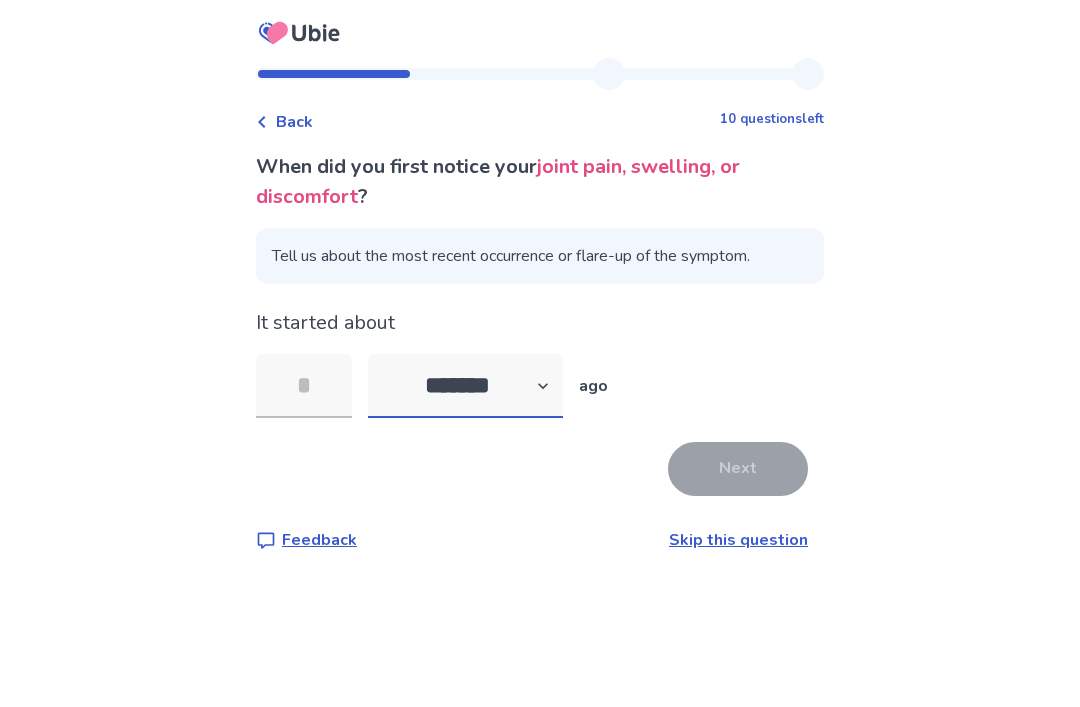 select on "*" 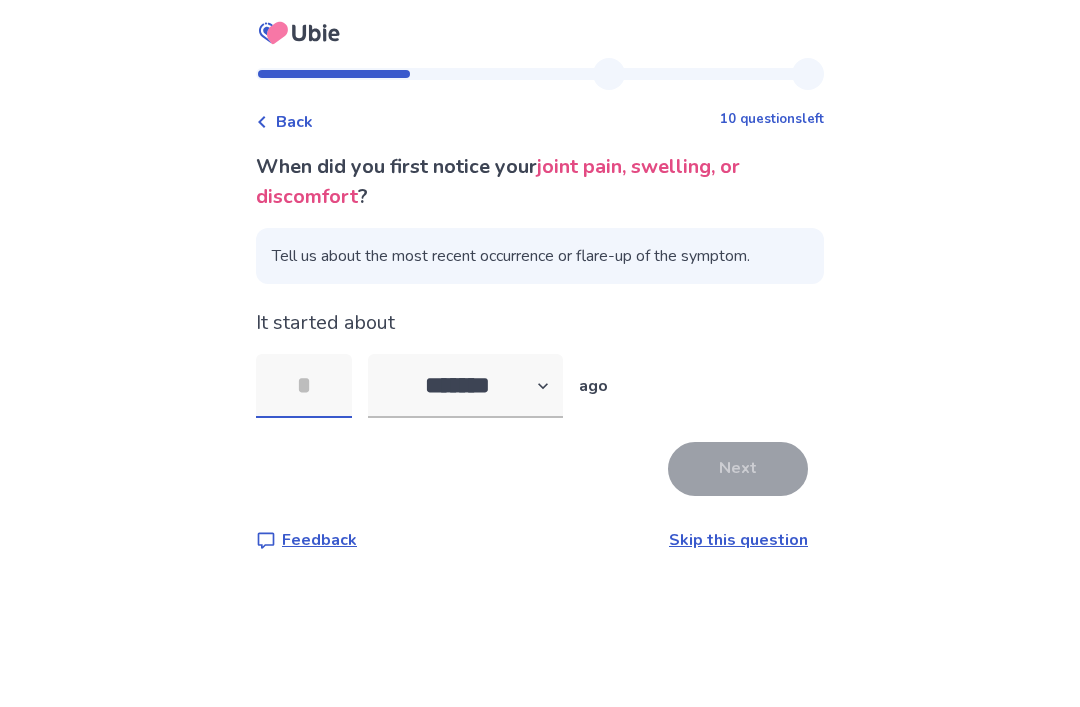 click at bounding box center (304, 386) 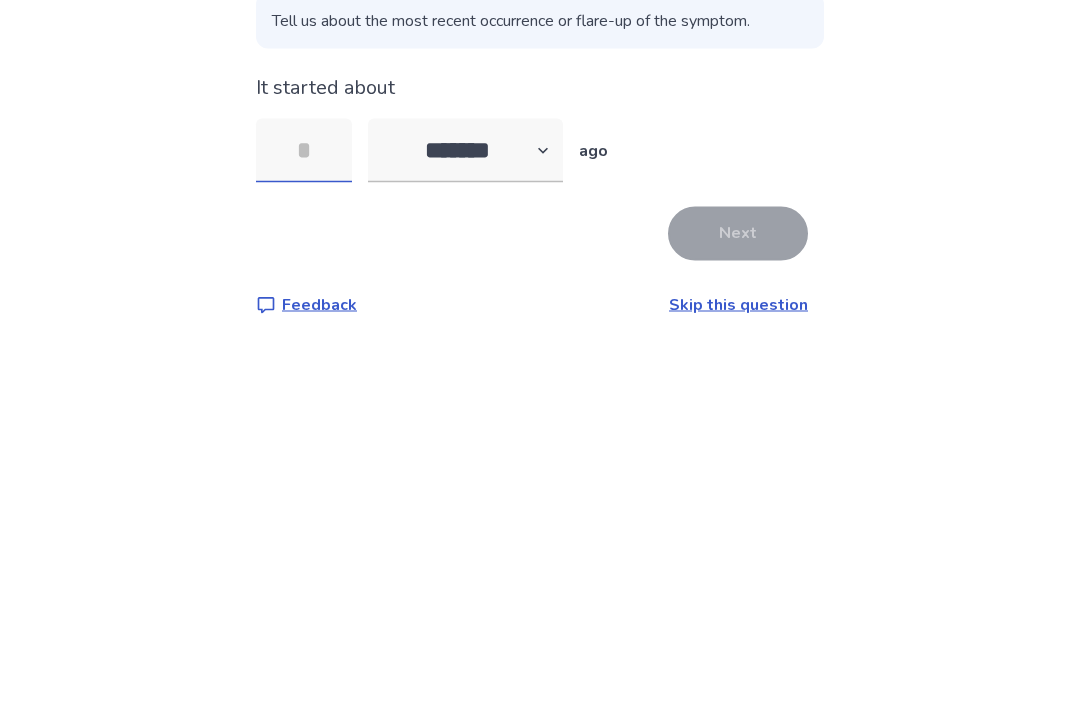 type on "*" 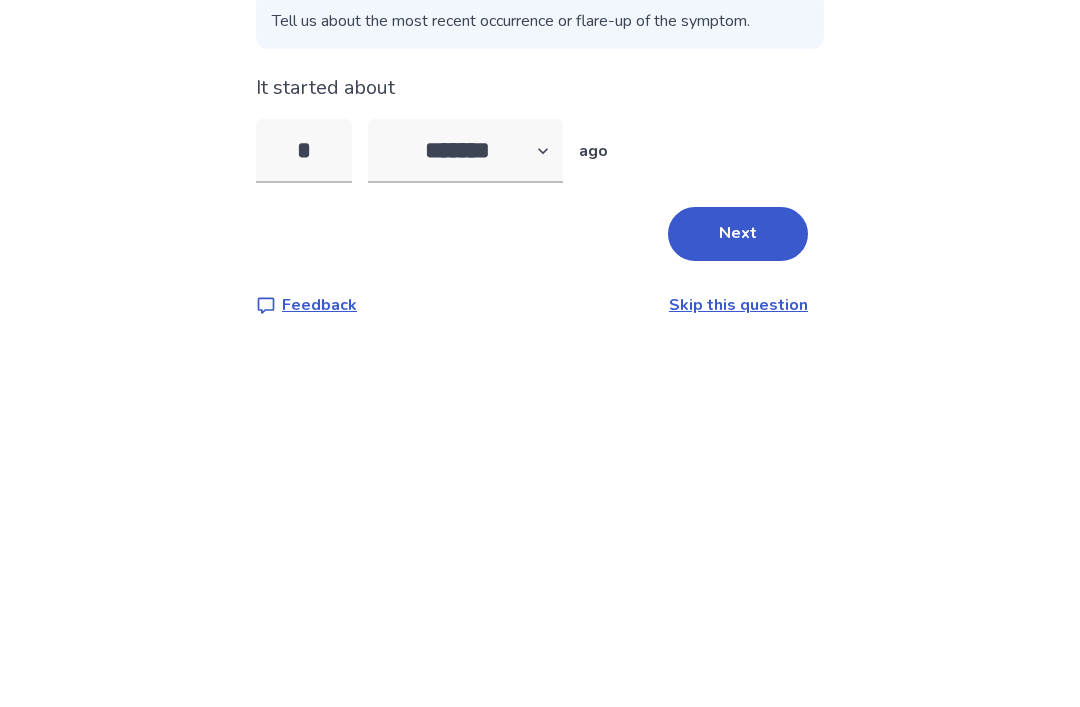 click on "Next" at bounding box center (738, 469) 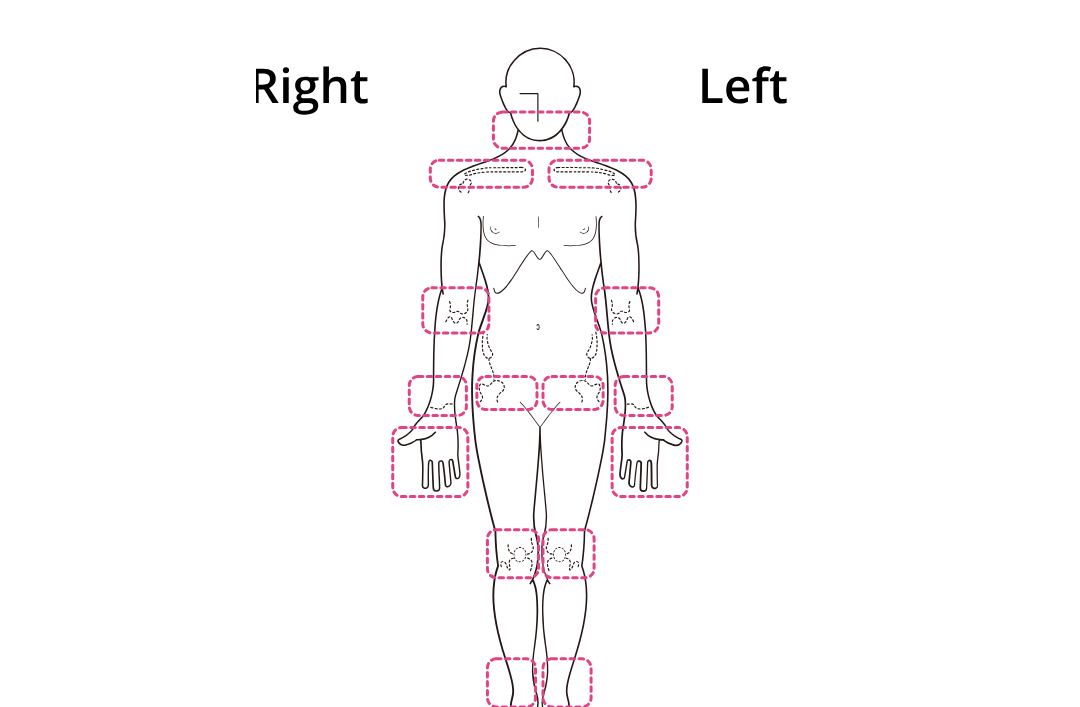 scroll, scrollTop: 181, scrollLeft: 0, axis: vertical 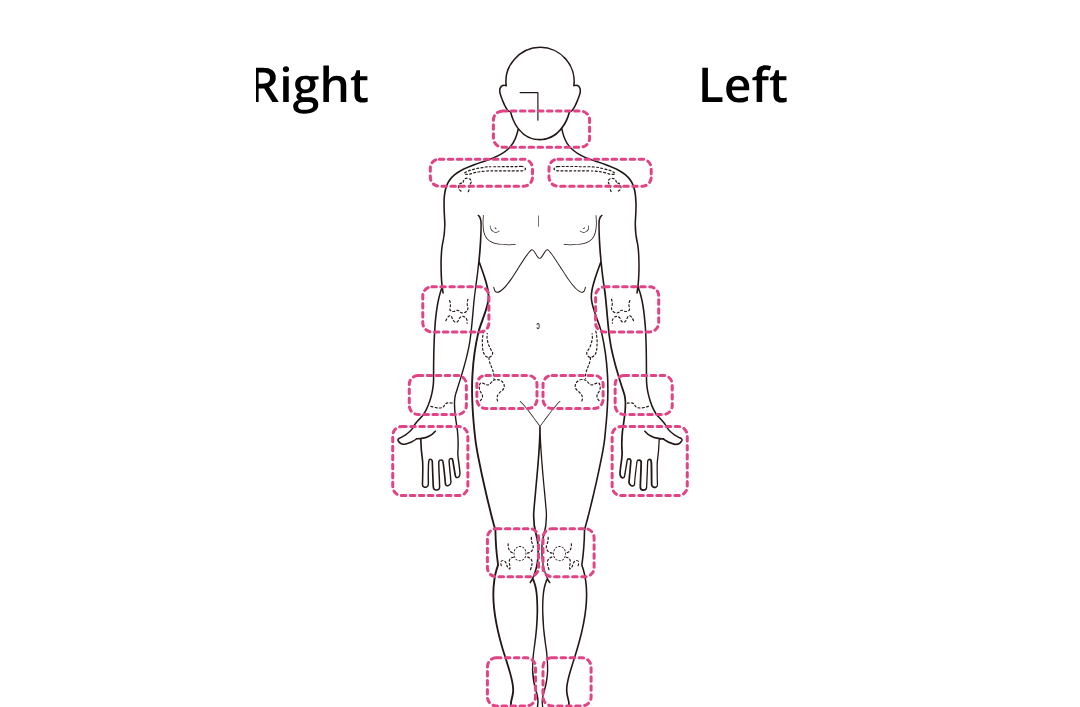 click at bounding box center [540, 409] 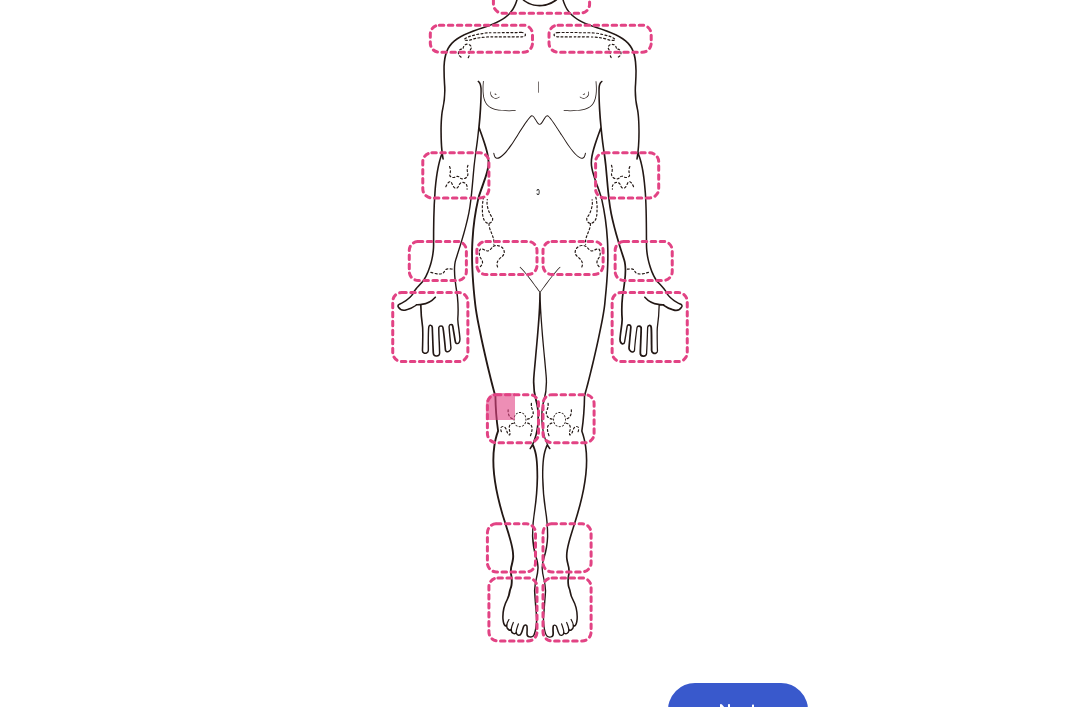 scroll, scrollTop: 338, scrollLeft: 0, axis: vertical 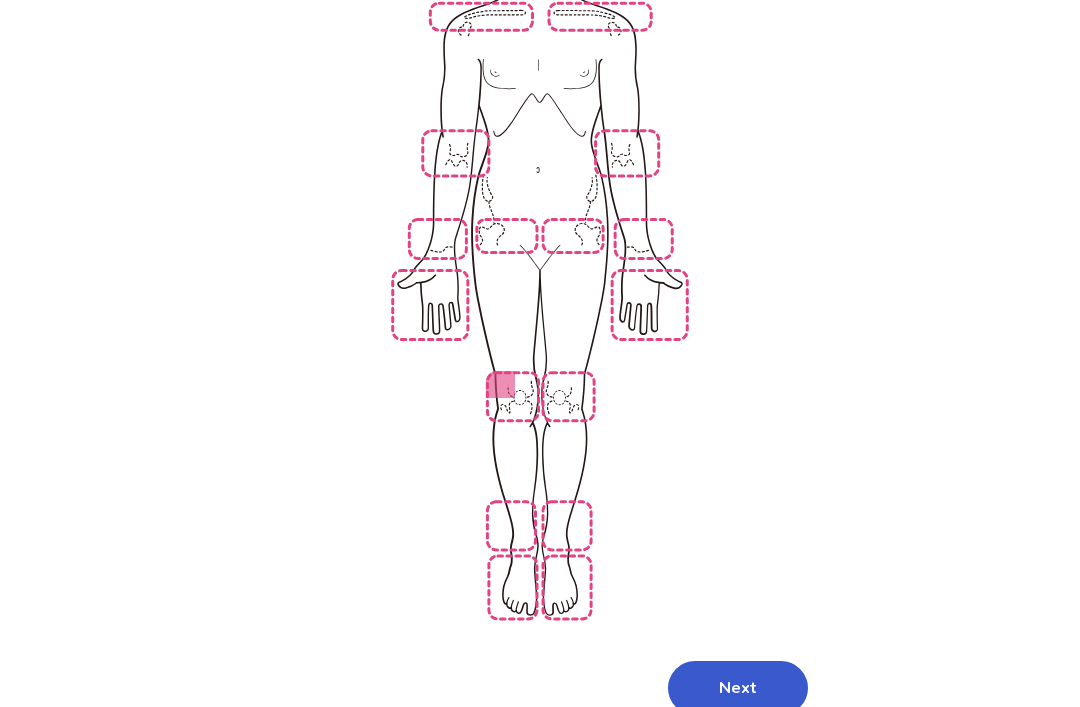 click on "Next" at bounding box center (738, 688) 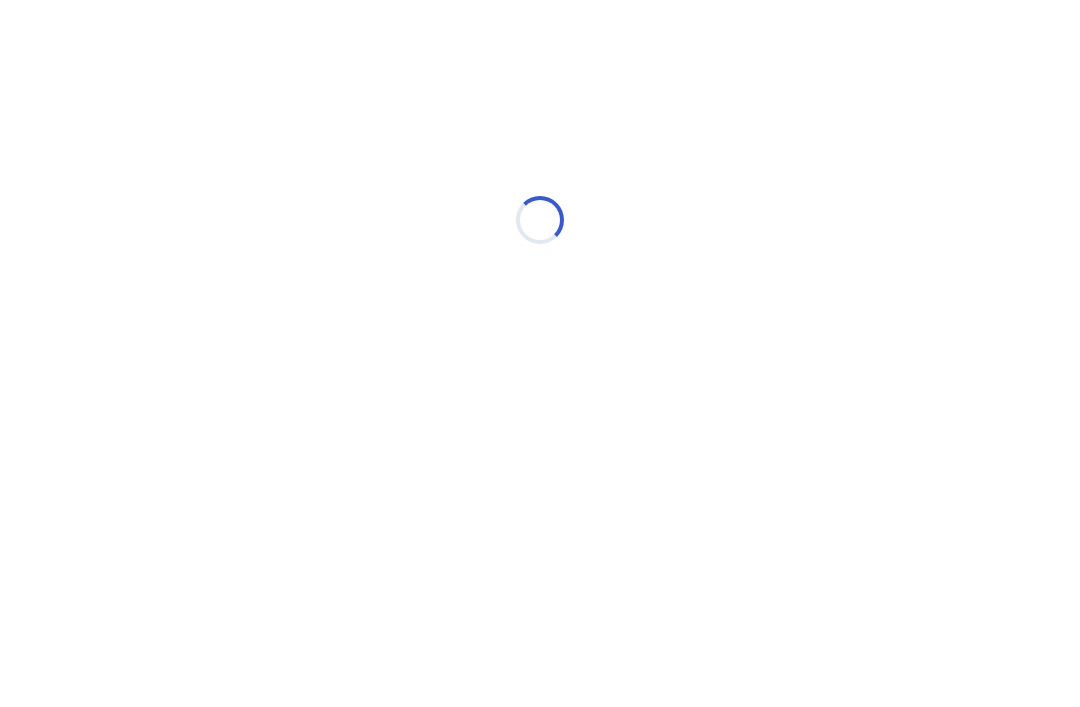 scroll, scrollTop: 0, scrollLeft: 0, axis: both 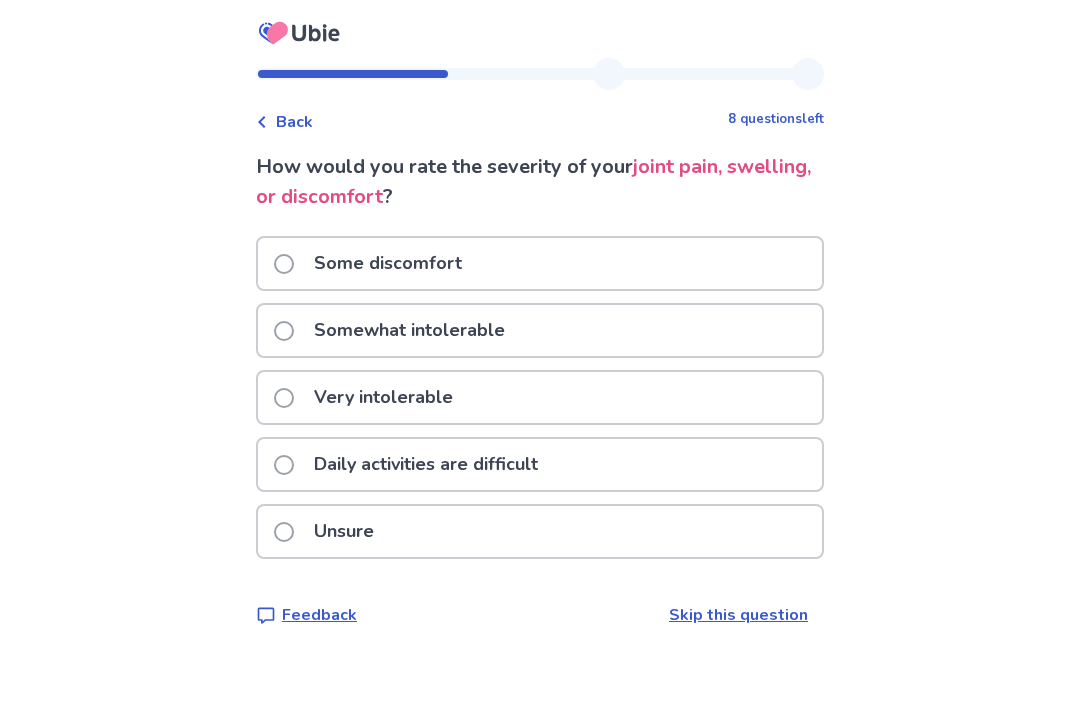click on "Daily activities are difficult" at bounding box center (540, 464) 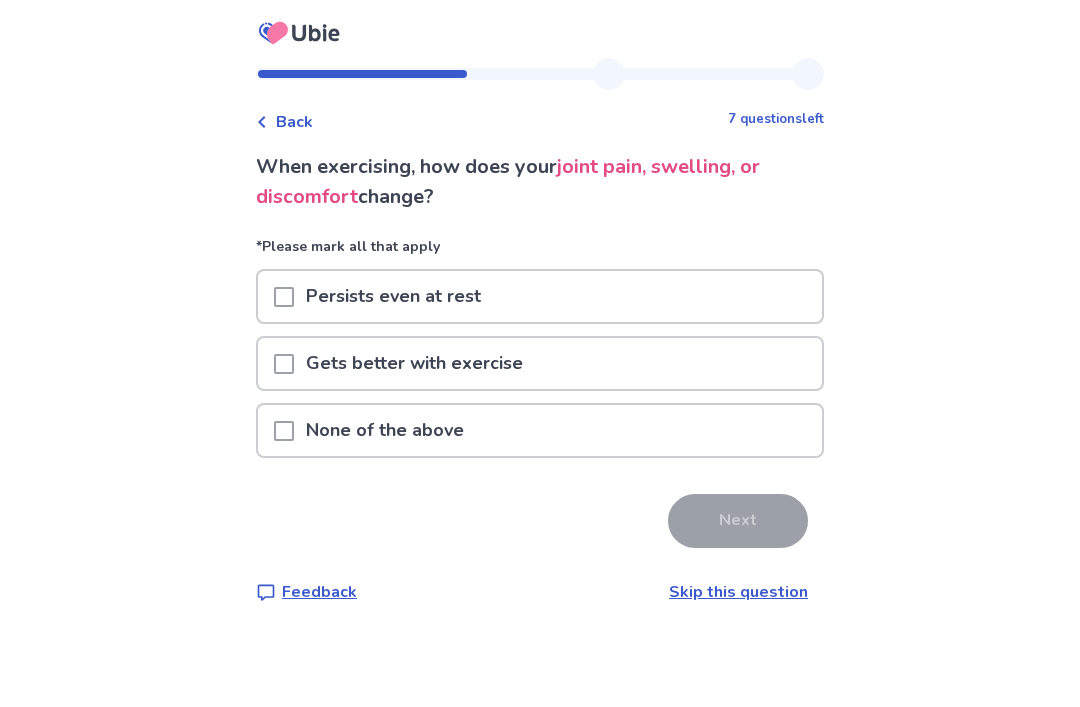 click on "Persists even at rest" at bounding box center [540, 296] 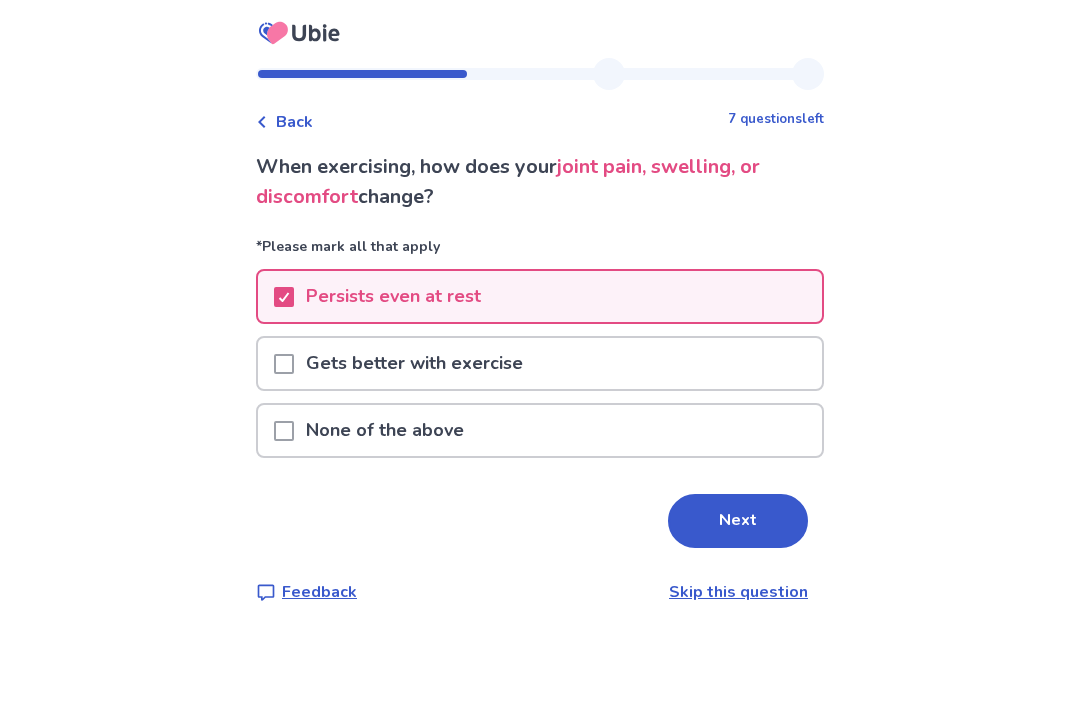 click on "Next" at bounding box center [738, 521] 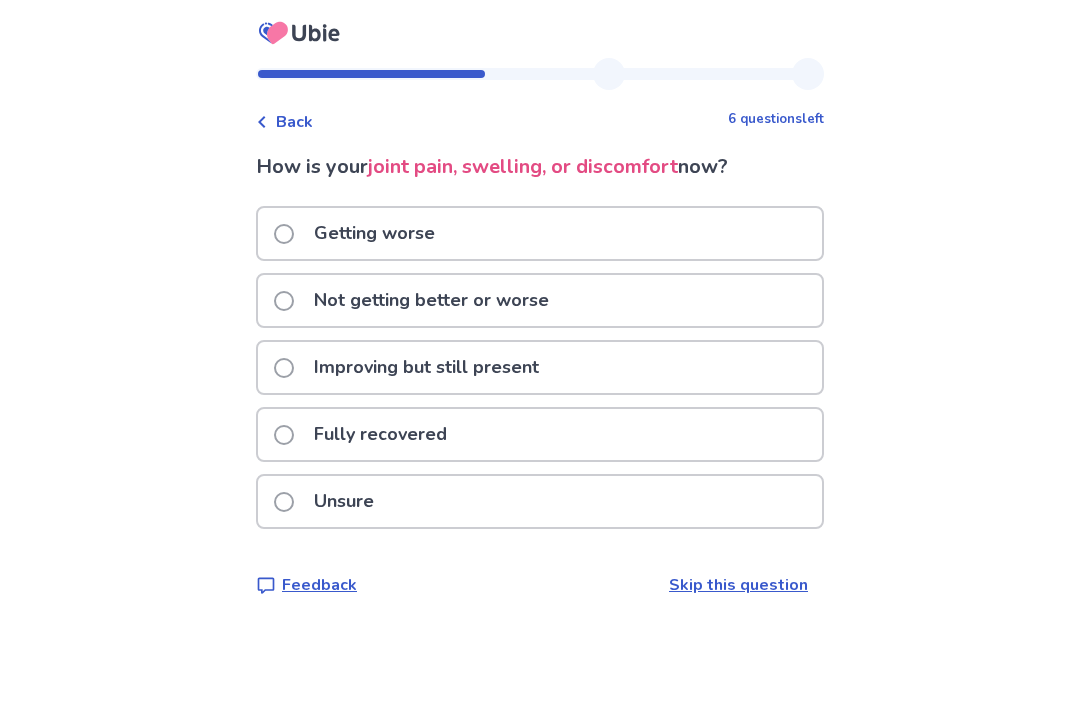 click on "Not getting better or worse" at bounding box center (540, 300) 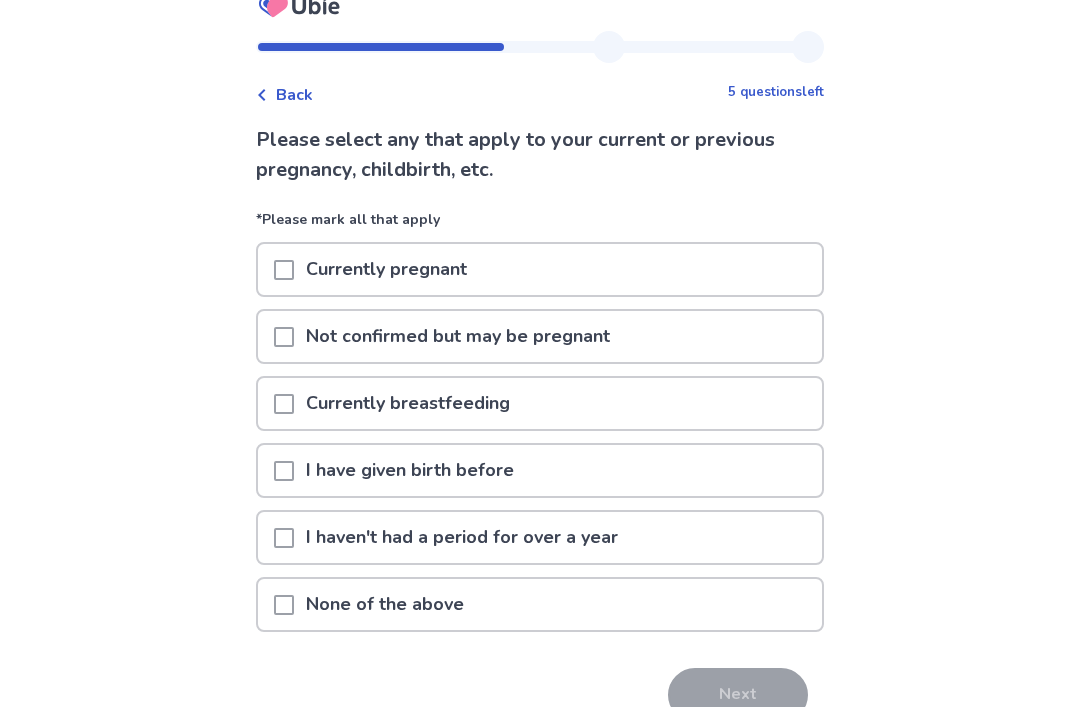 scroll, scrollTop: 29, scrollLeft: 0, axis: vertical 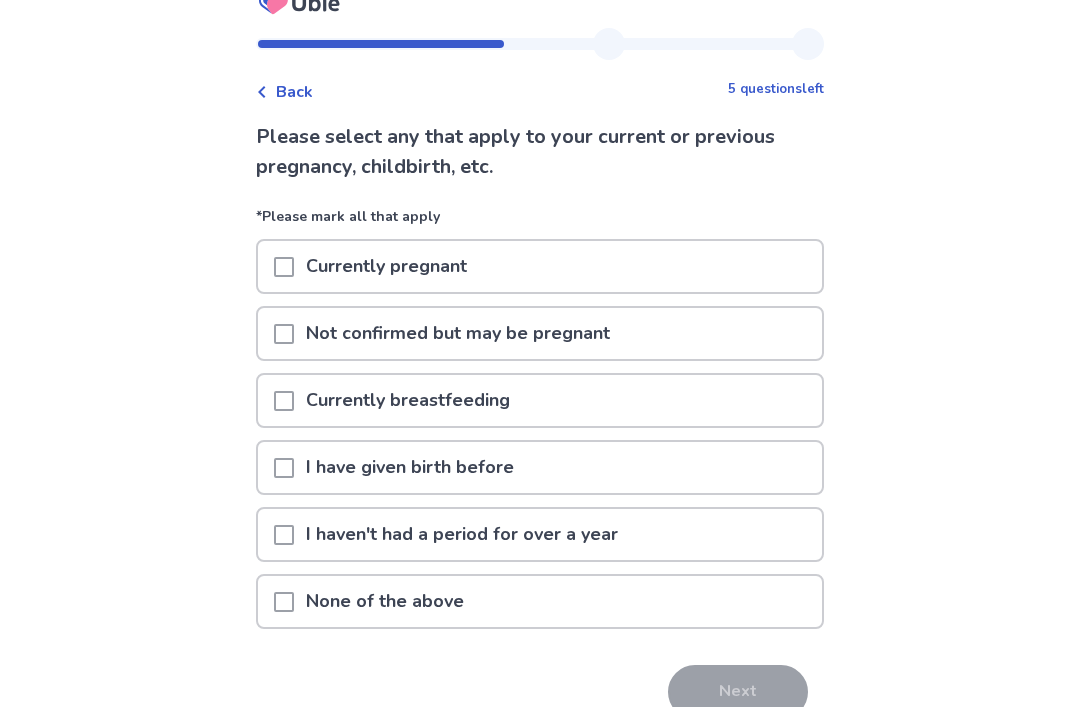click on "None of the above" at bounding box center (540, 602) 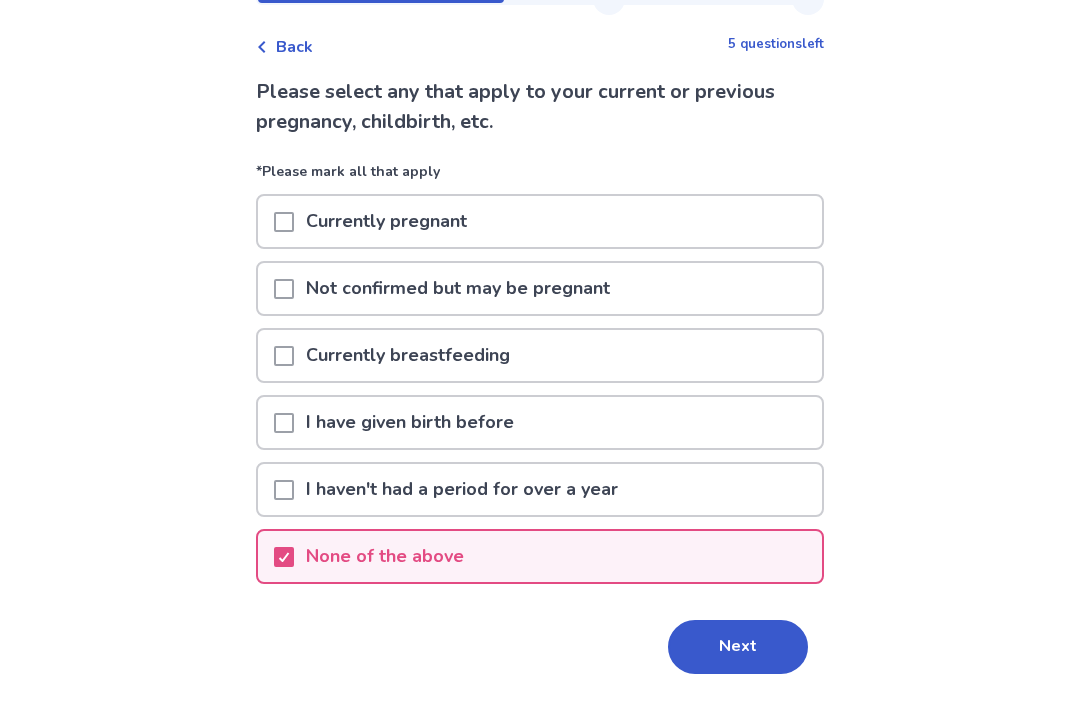 scroll, scrollTop: 66, scrollLeft: 0, axis: vertical 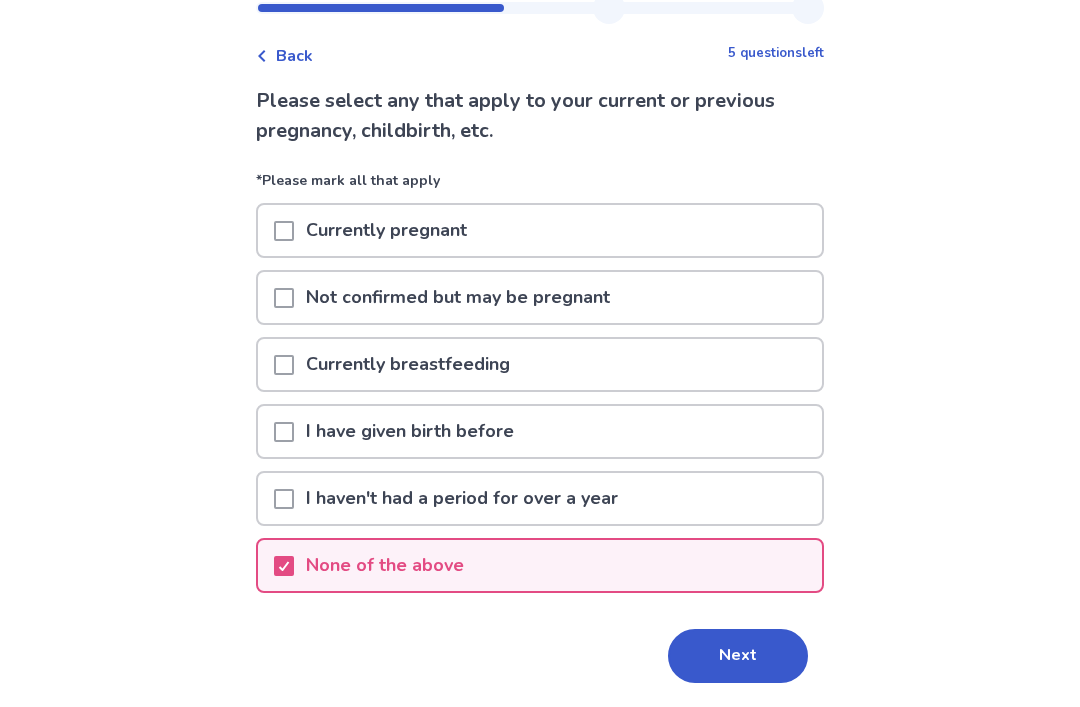 click on "Next" at bounding box center (738, 656) 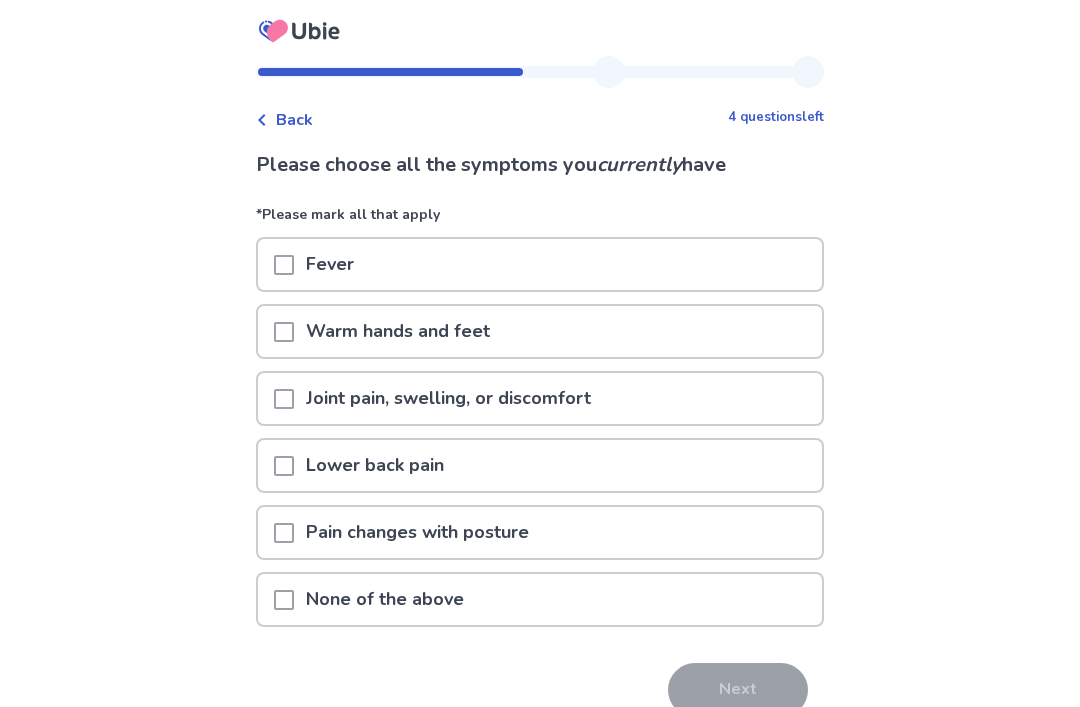 scroll, scrollTop: 2, scrollLeft: 0, axis: vertical 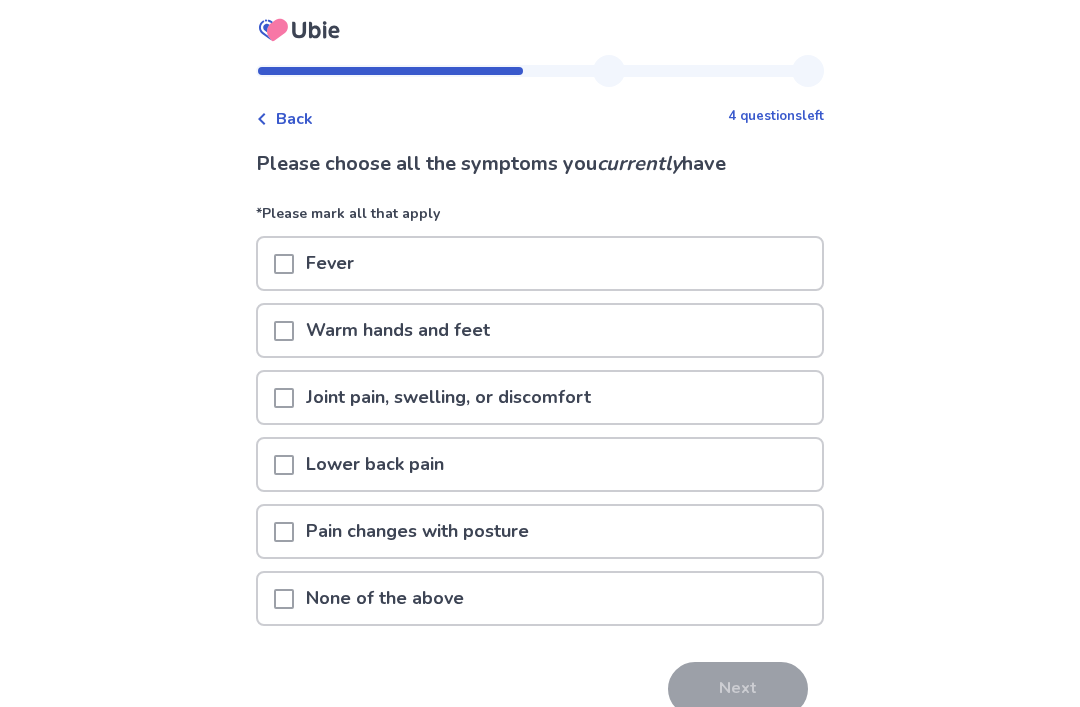 click on "Joint pain, swelling, or discomfort" at bounding box center (448, 398) 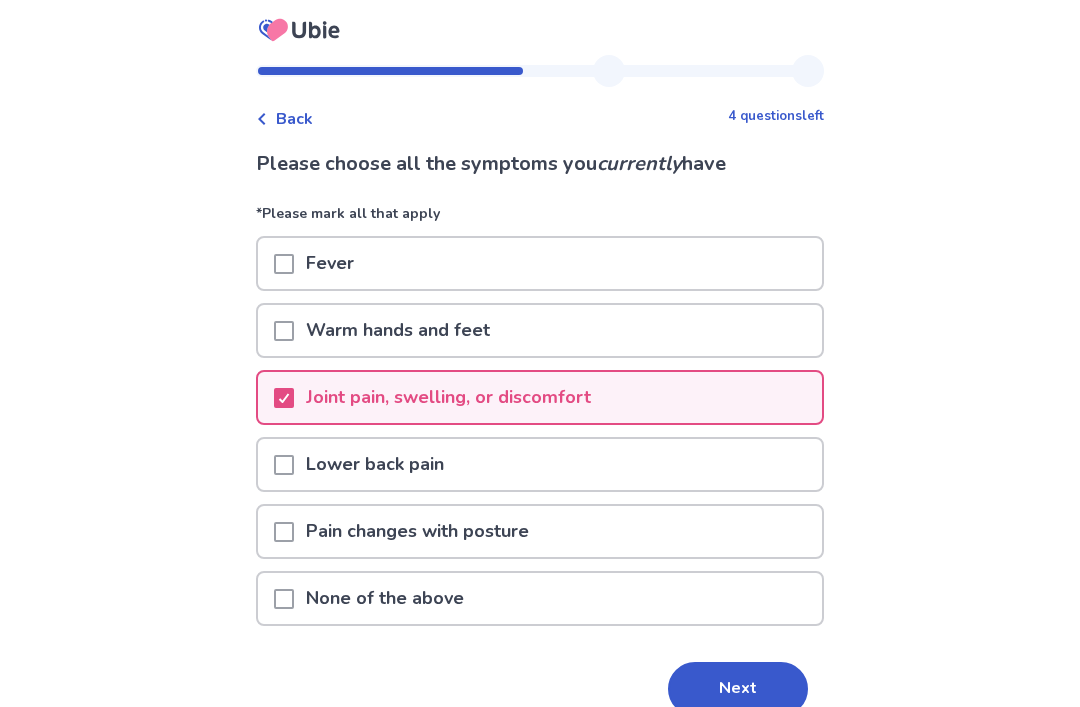 click on "Pain changes with posture" at bounding box center (417, 531) 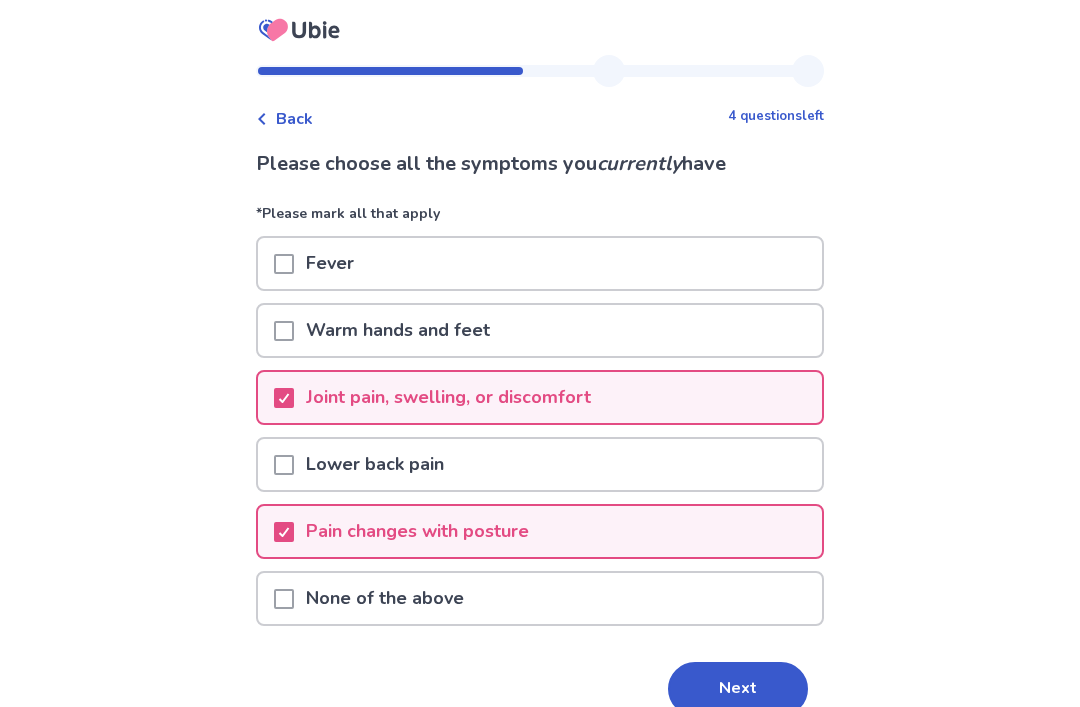 click on "Next" at bounding box center (738, 689) 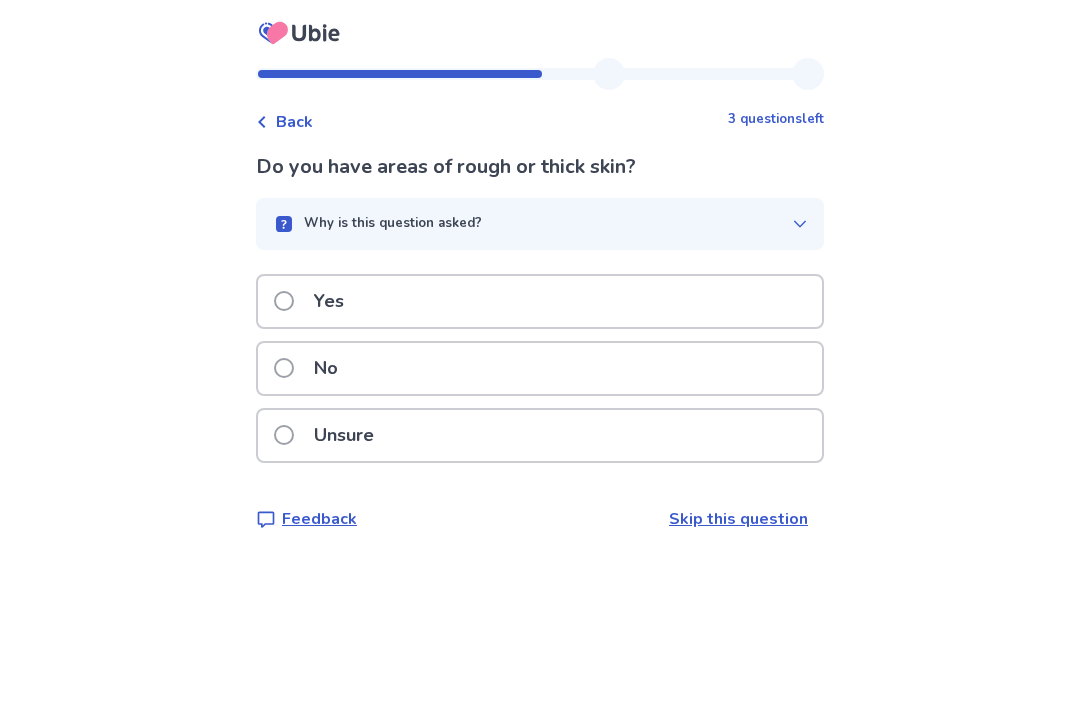 click on "Unsure" at bounding box center [540, 435] 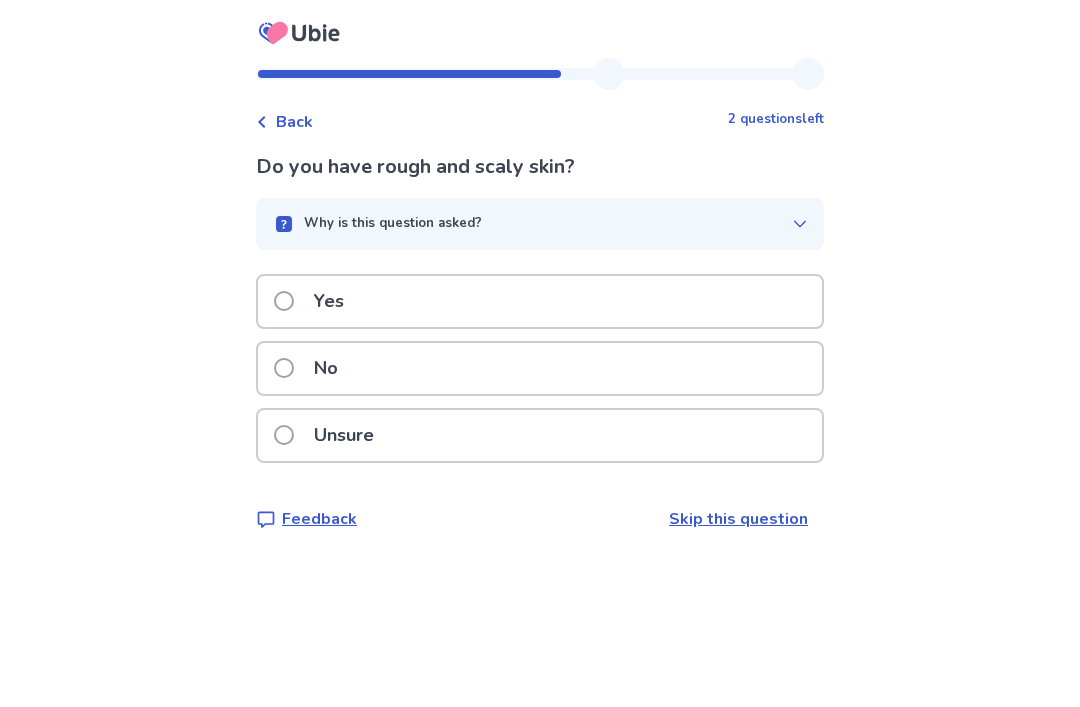 click on "No" at bounding box center (326, 368) 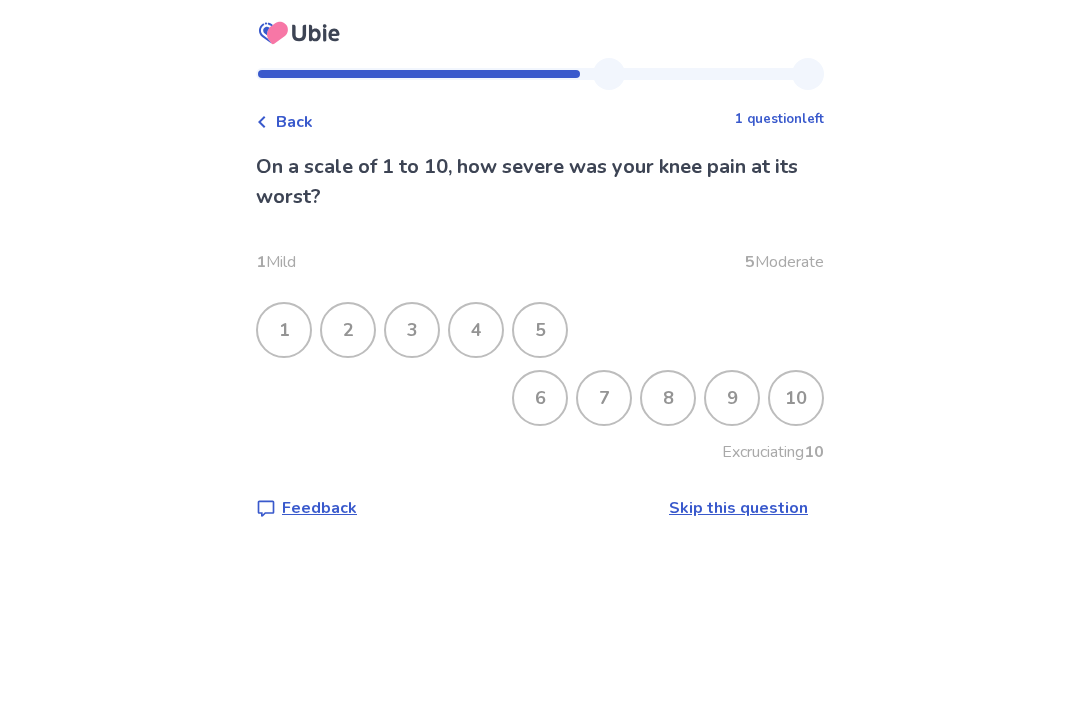 click on "9" at bounding box center (732, 398) 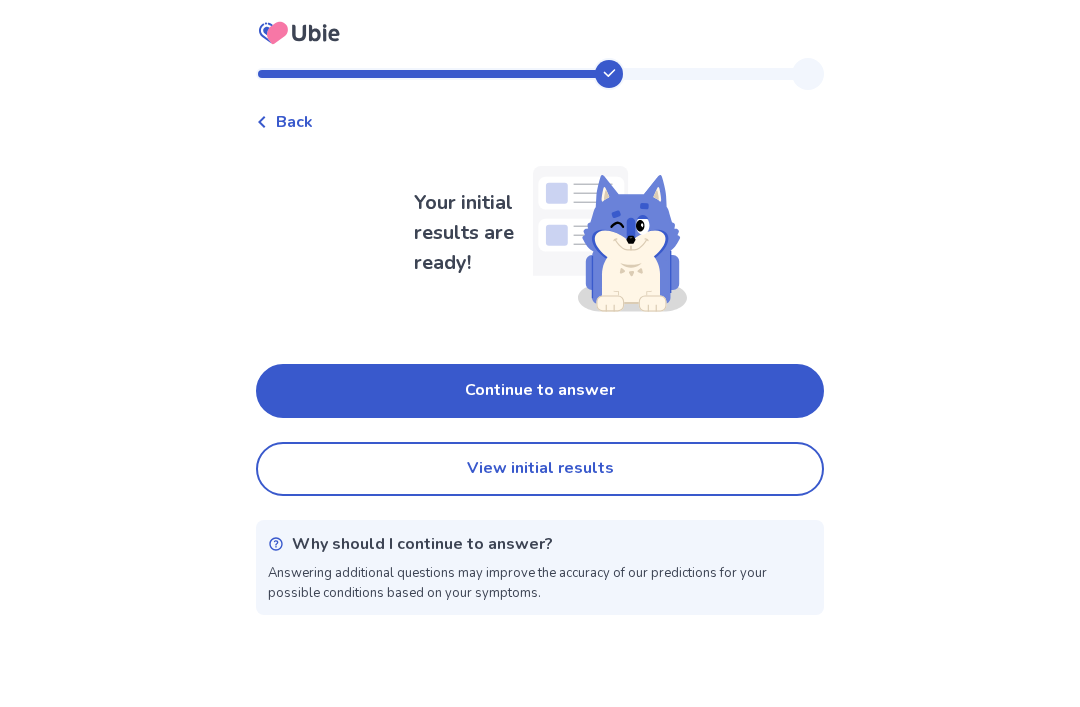 click on "Continue to answer" at bounding box center (540, 391) 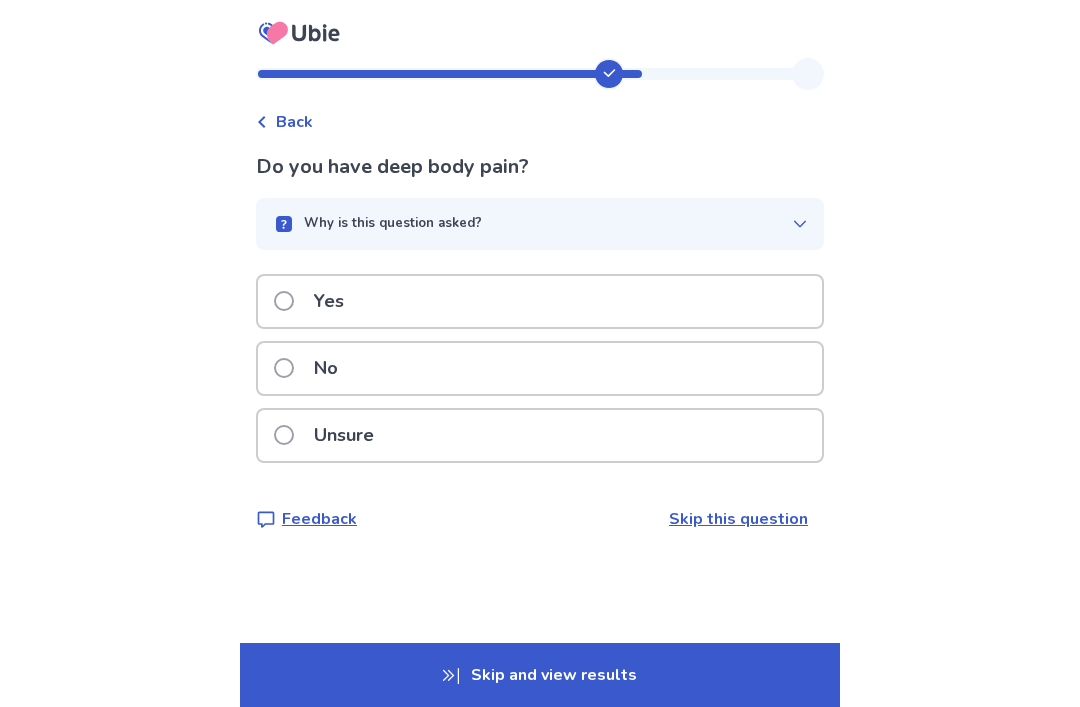 click on "No" at bounding box center (540, 368) 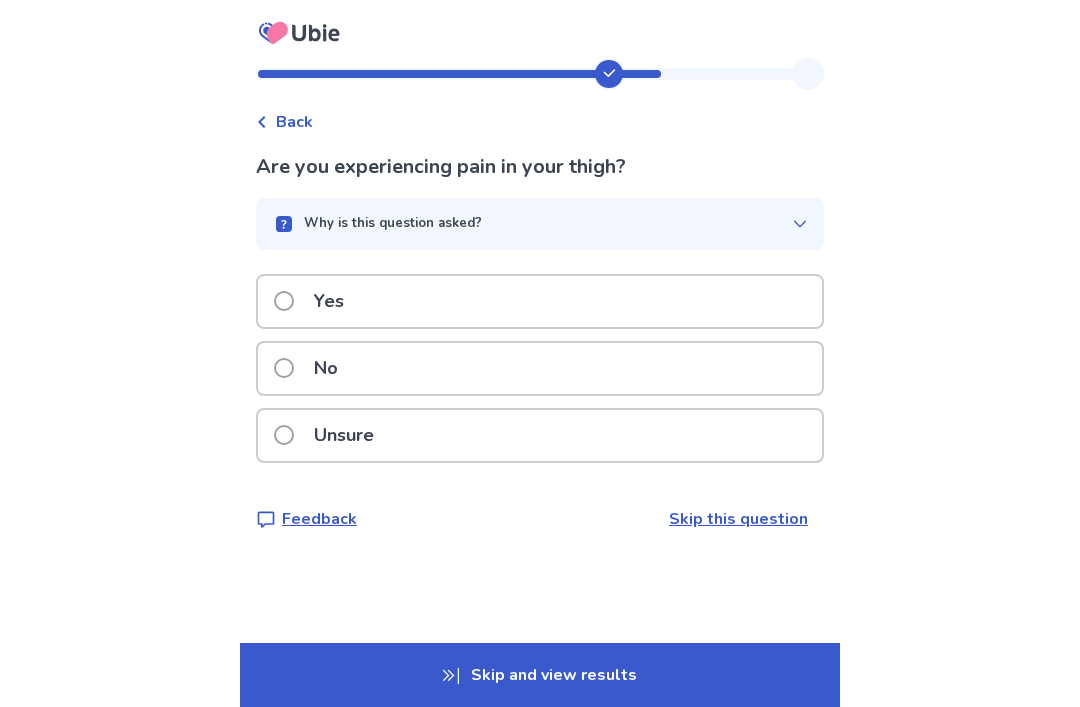 click on "No" at bounding box center (540, 368) 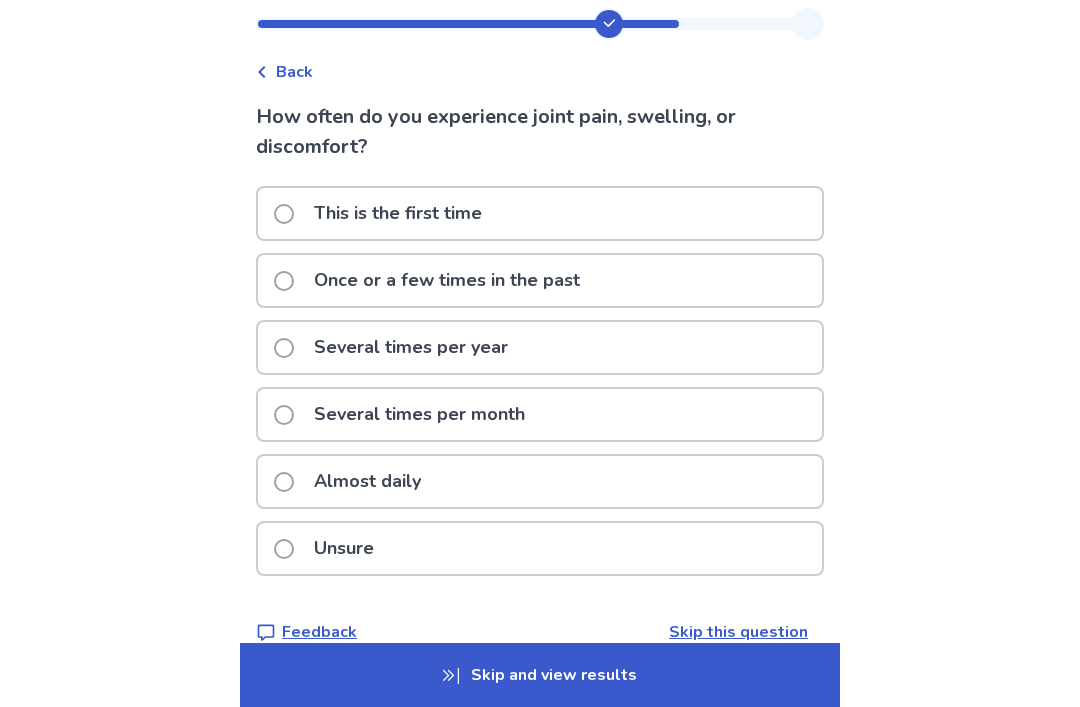 scroll, scrollTop: 59, scrollLeft: 0, axis: vertical 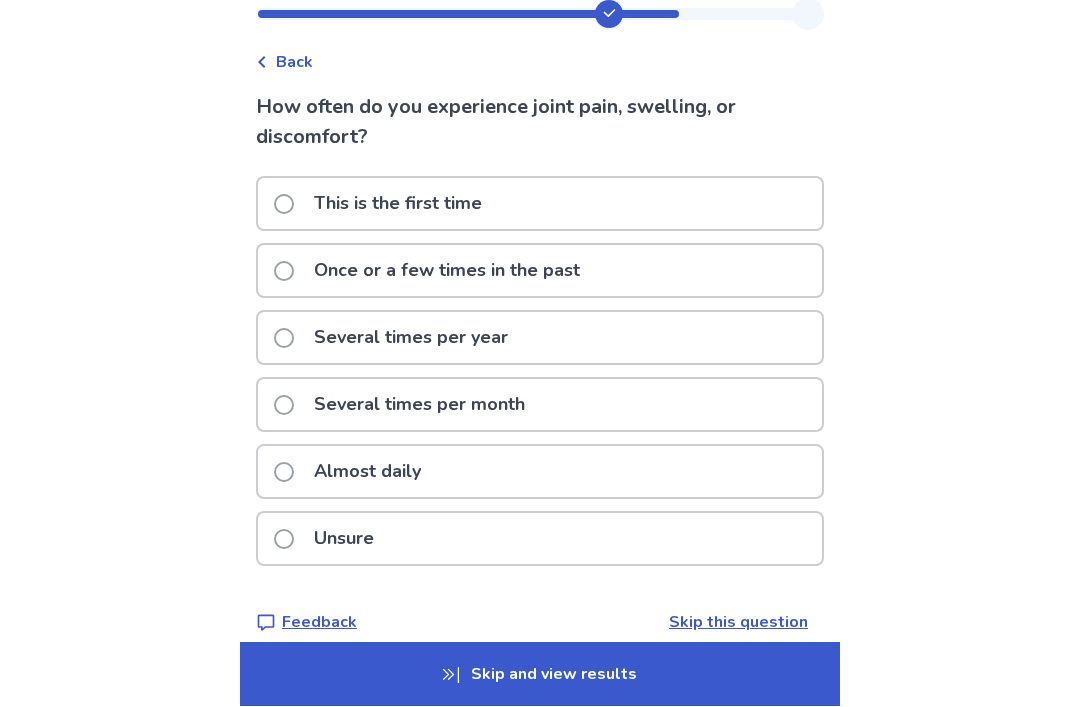 click on "Several times per month" at bounding box center [540, 405] 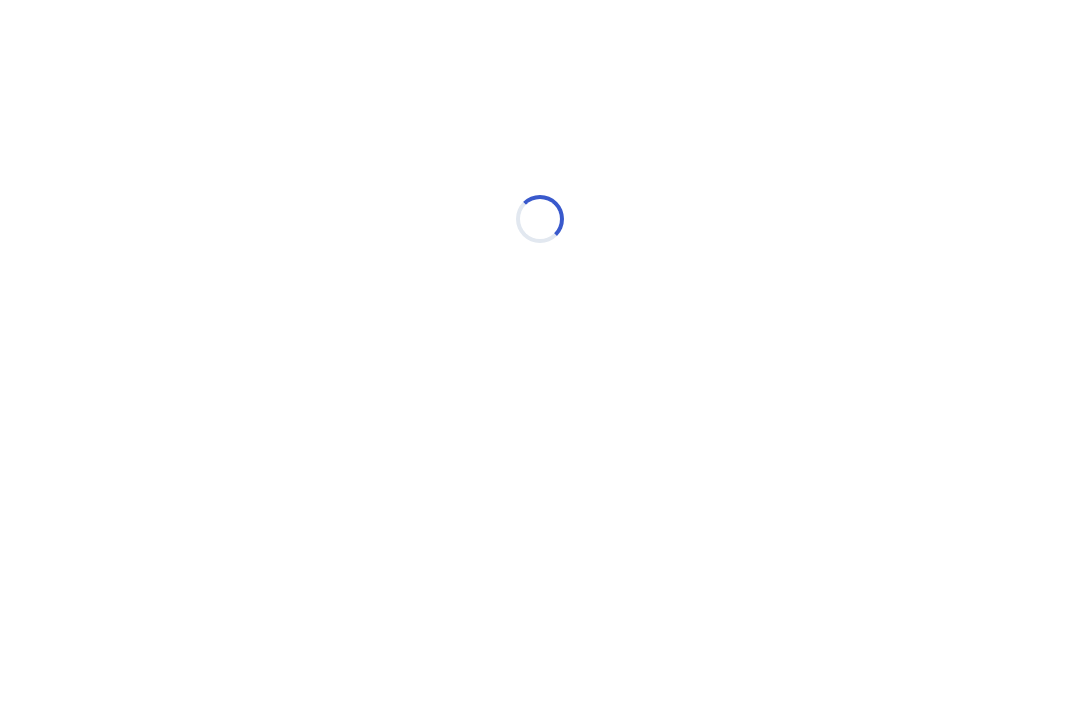 scroll, scrollTop: 0, scrollLeft: 0, axis: both 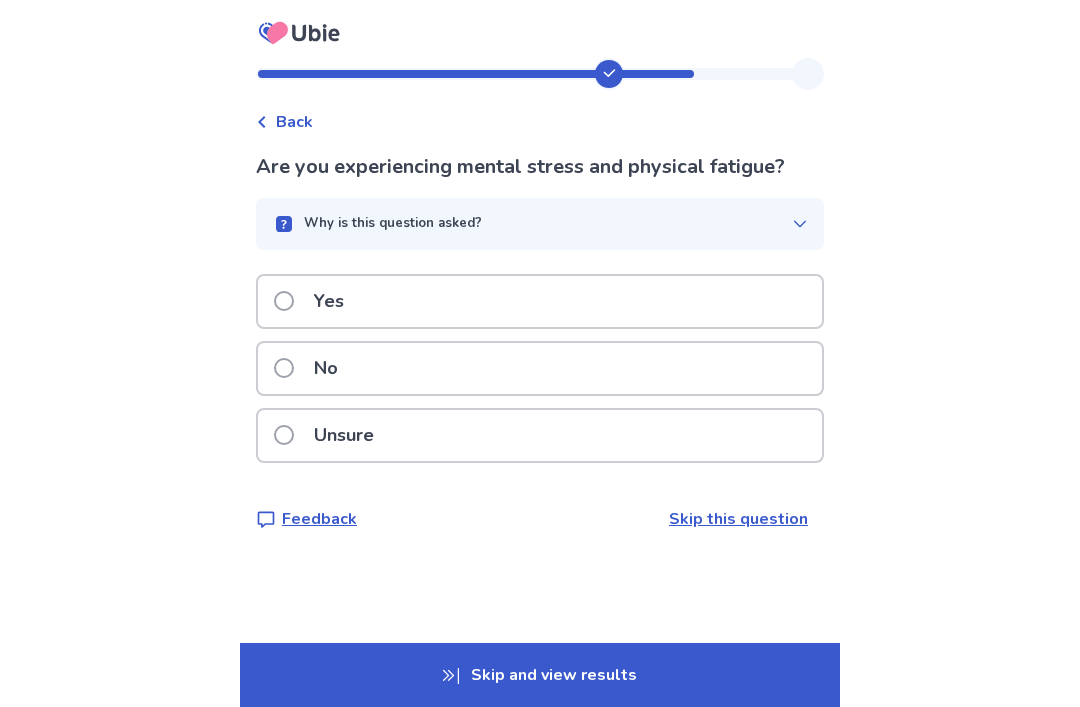 click on "Yes" at bounding box center [540, 301] 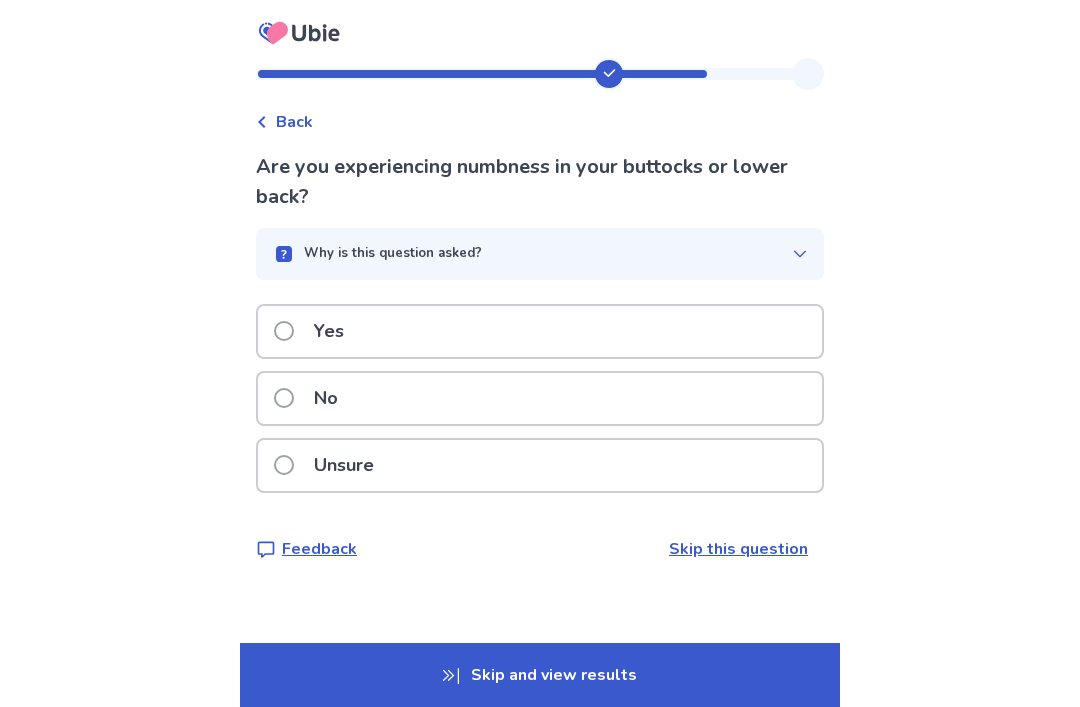 click on "No" at bounding box center [540, 398] 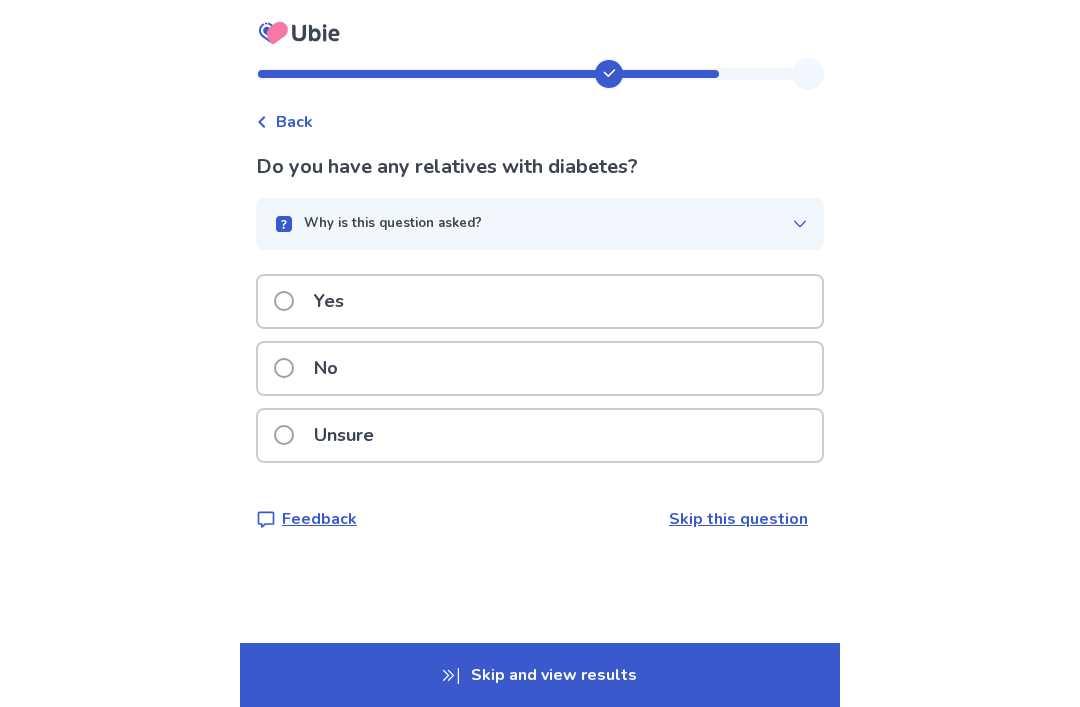 click on "Unsure" at bounding box center [540, 435] 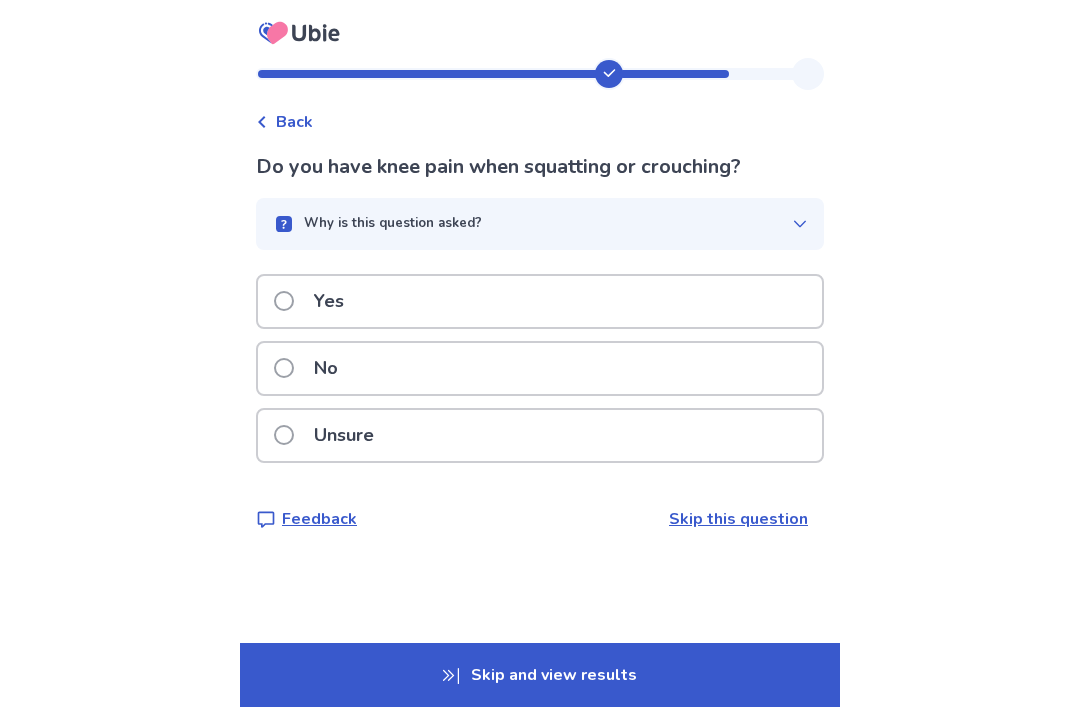 click on "Yes" at bounding box center (540, 301) 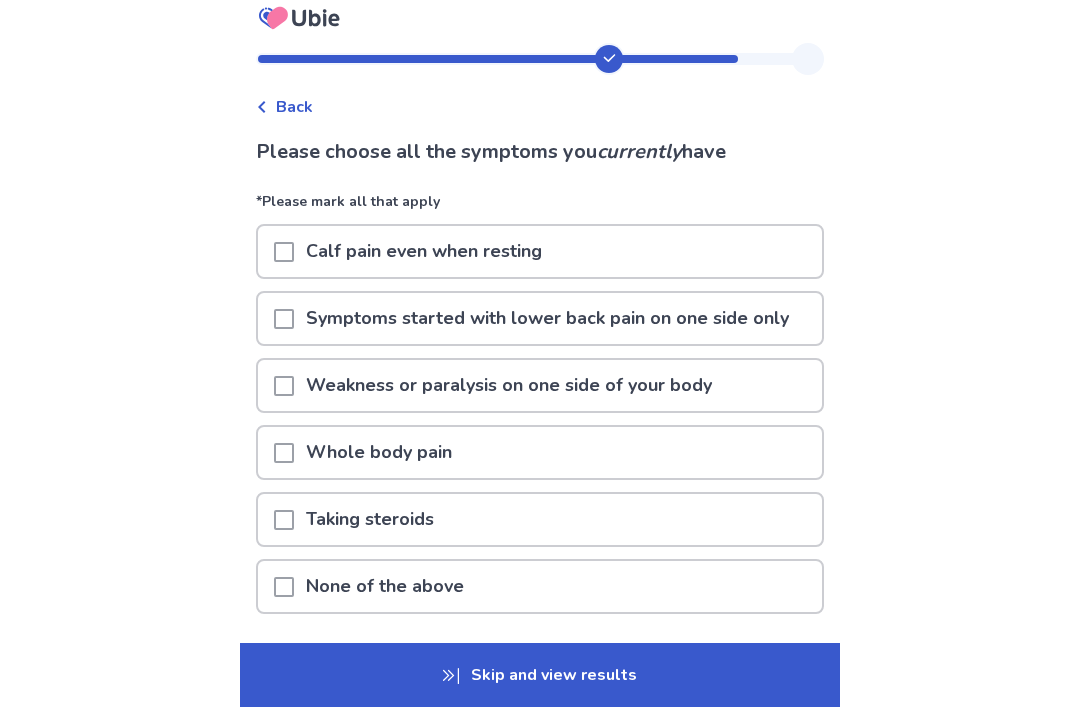 scroll, scrollTop: 27, scrollLeft: 0, axis: vertical 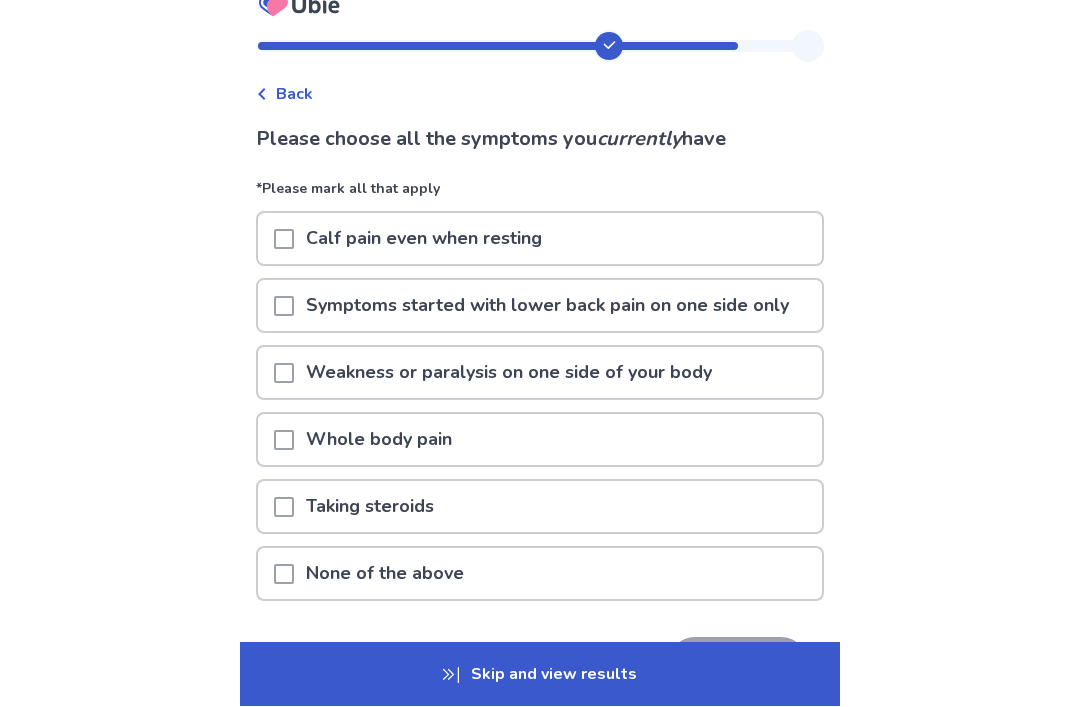 click on "None of the above" at bounding box center [540, 574] 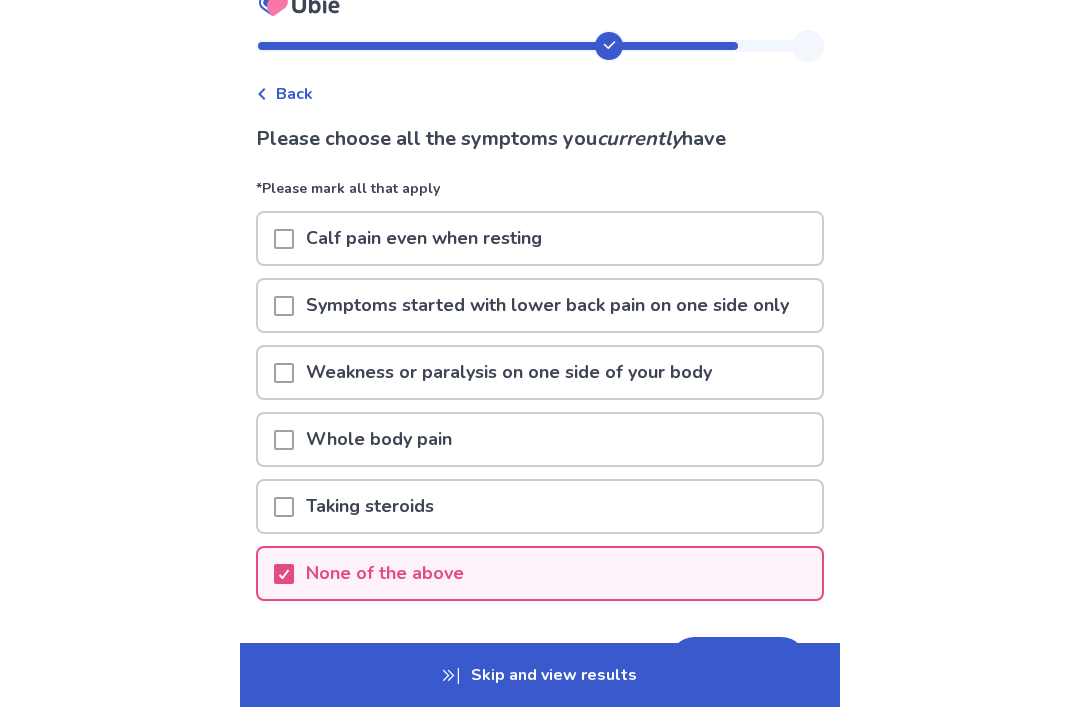 click on "Next" at bounding box center (738, 664) 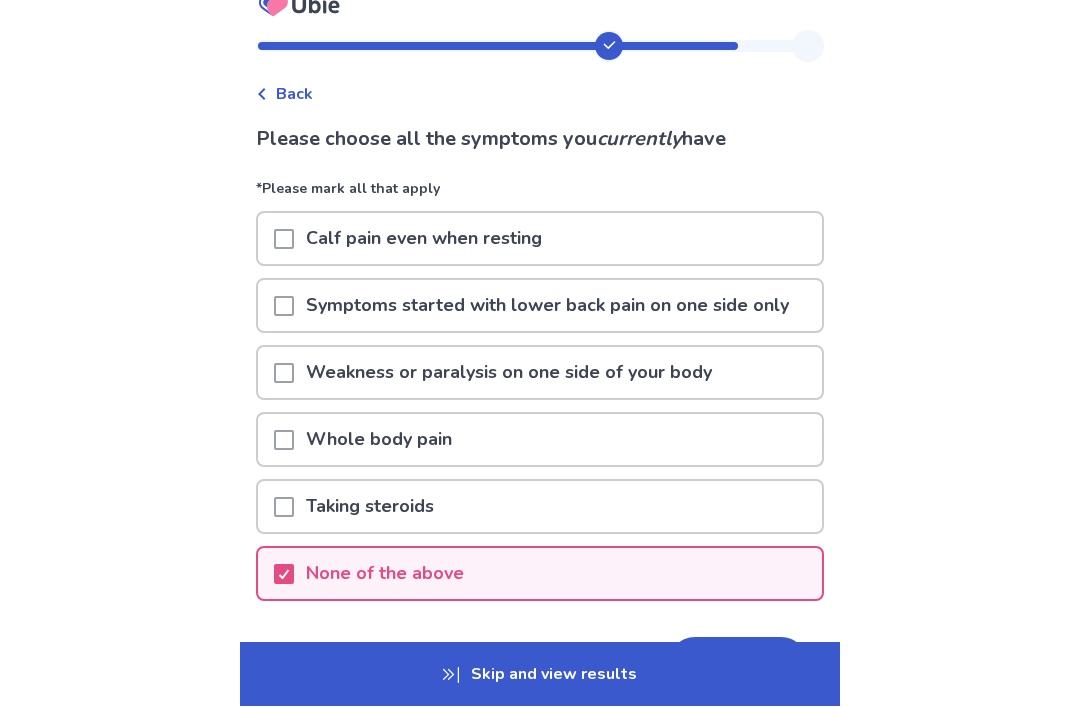 scroll, scrollTop: 0, scrollLeft: 0, axis: both 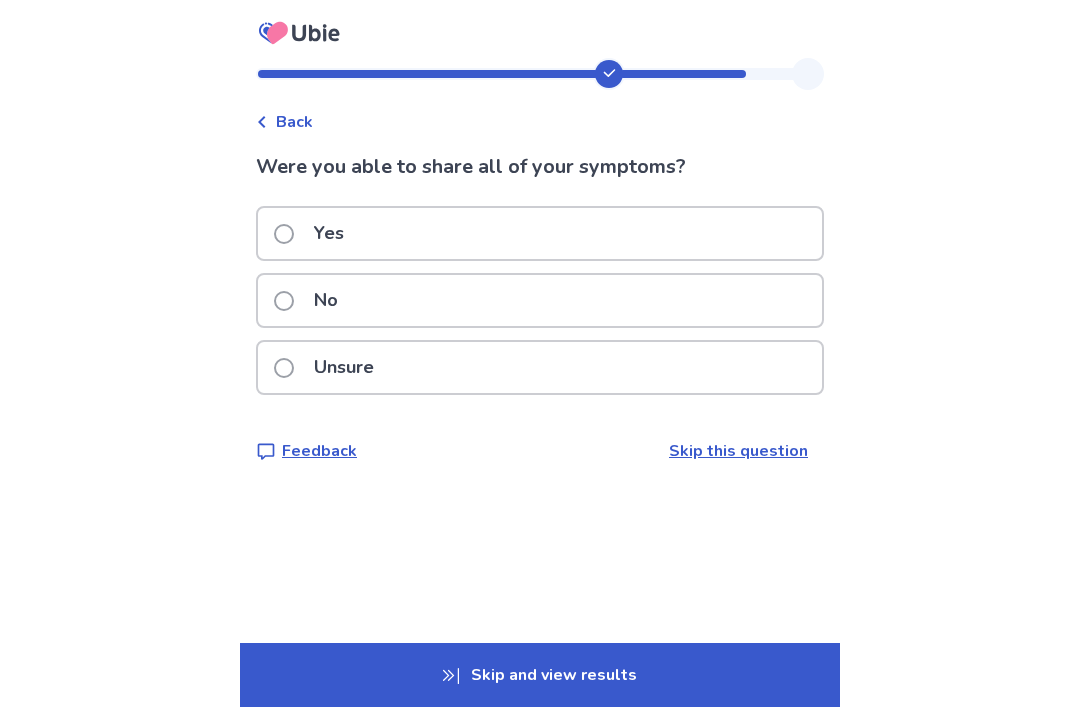 click on "Yes" at bounding box center (540, 233) 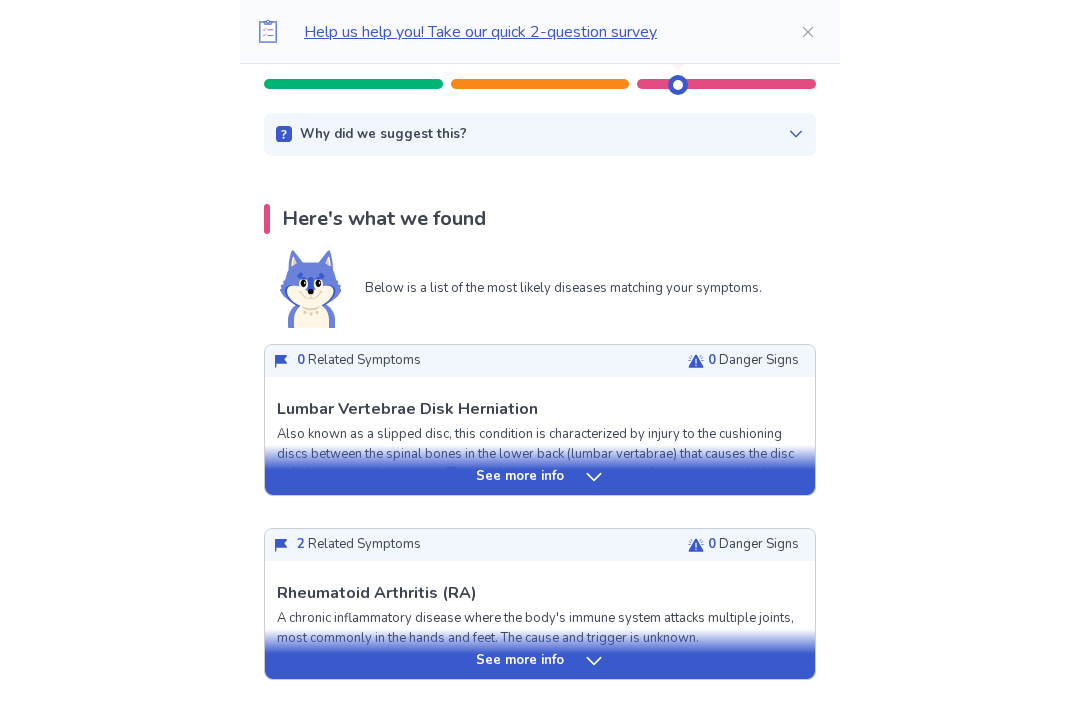 scroll, scrollTop: 293, scrollLeft: 0, axis: vertical 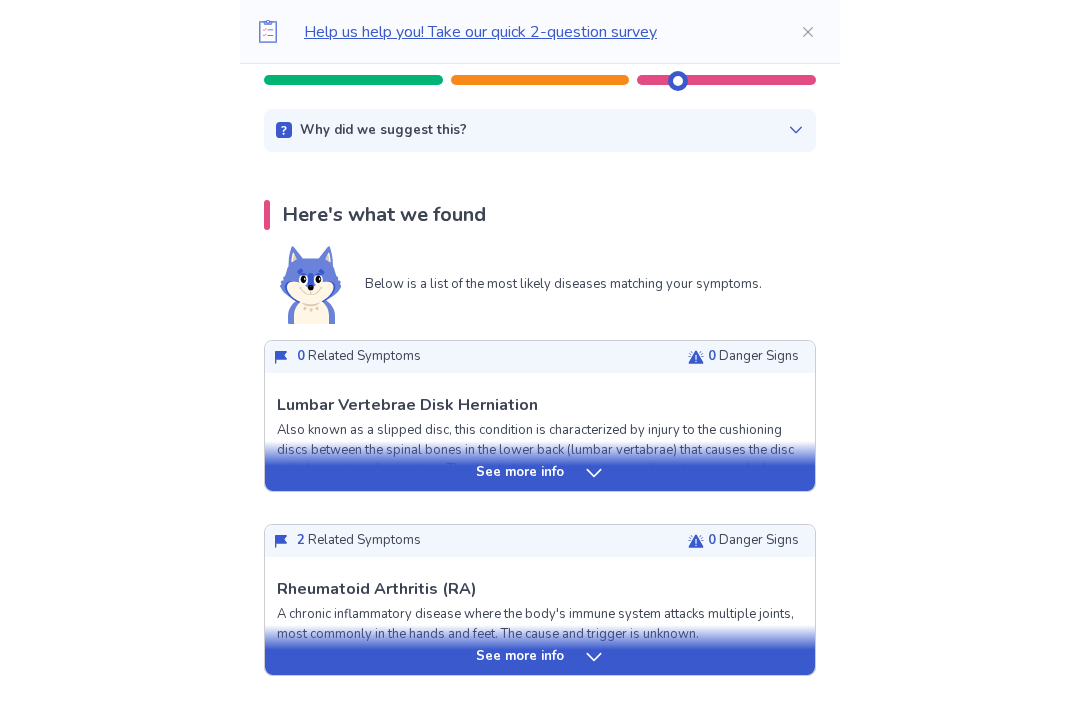 click on "See more info" at bounding box center [540, 474] 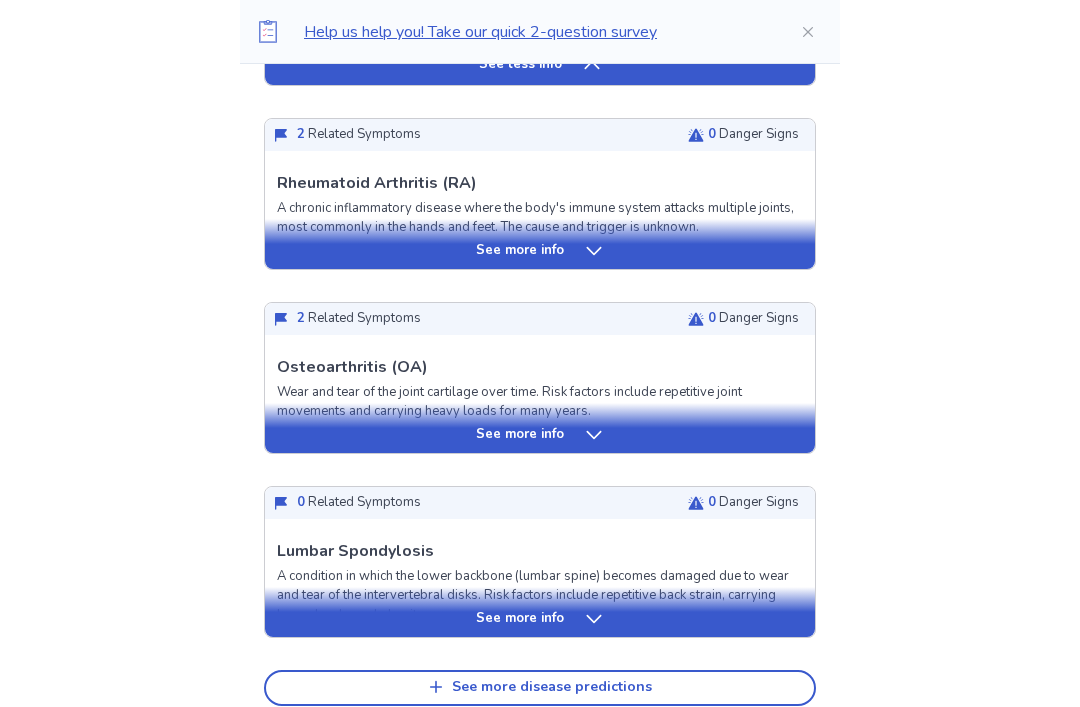 scroll, scrollTop: 2237, scrollLeft: 0, axis: vertical 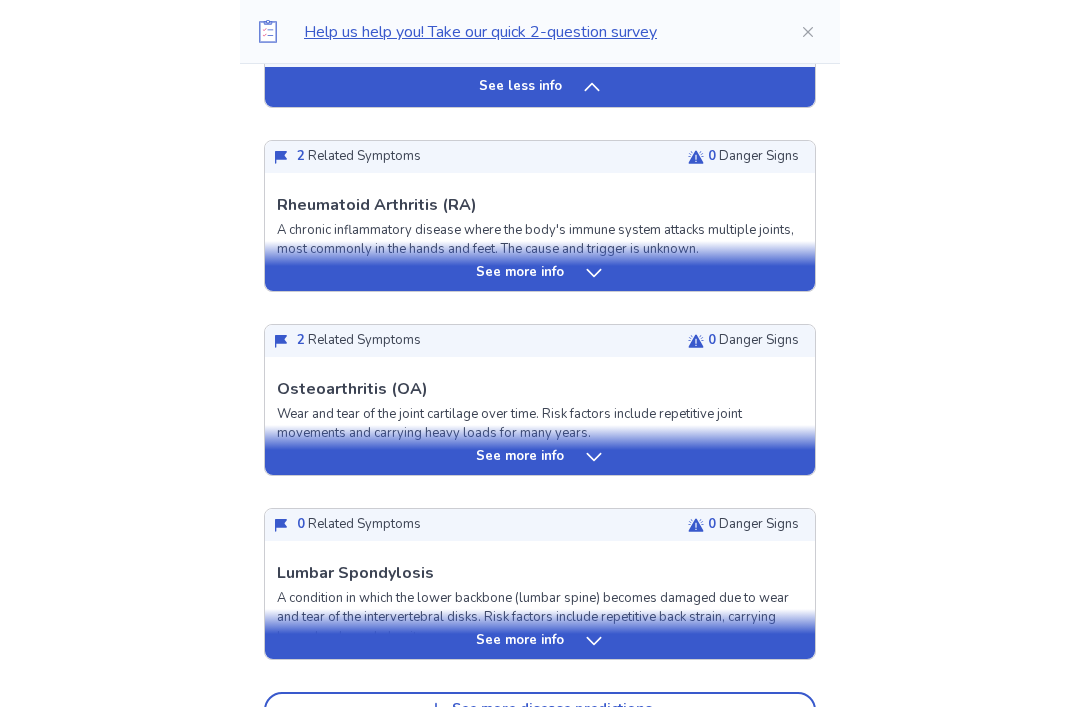 click on "See more info" at bounding box center [540, 273] 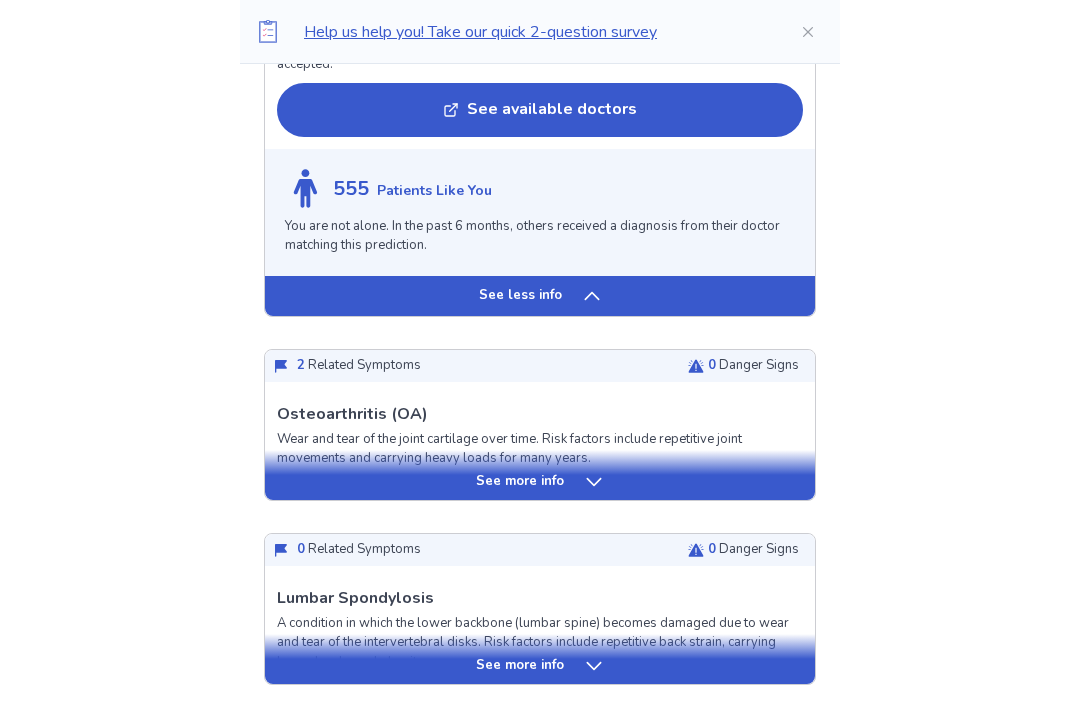 scroll, scrollTop: 3643, scrollLeft: 0, axis: vertical 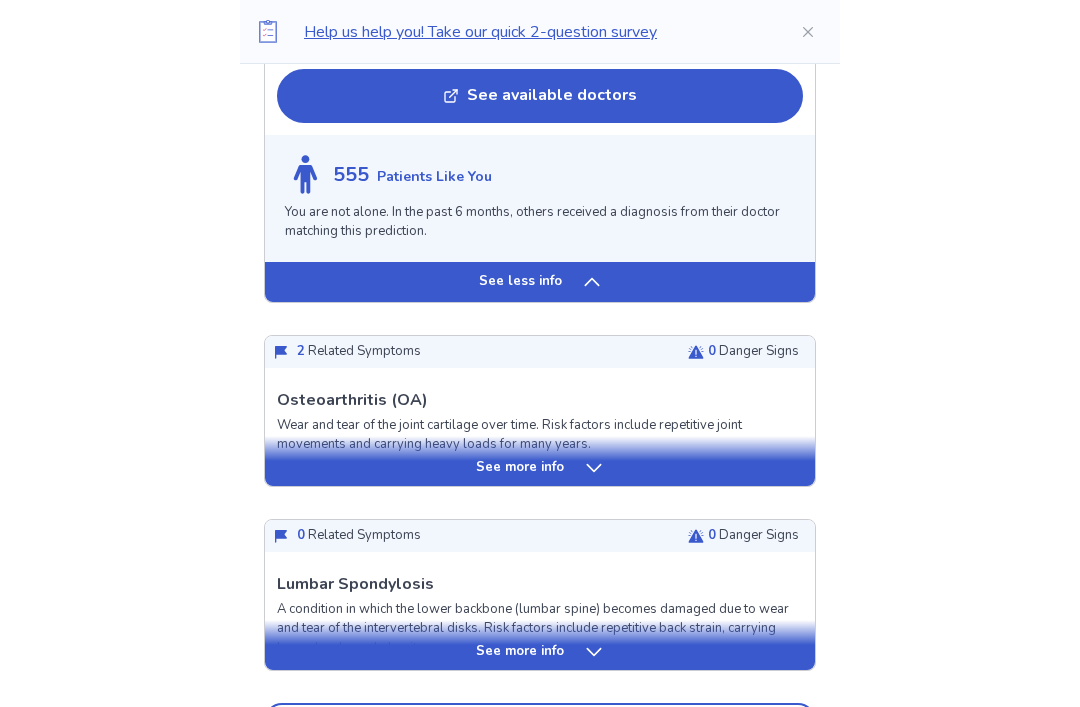 click on "See more info" at bounding box center (540, 468) 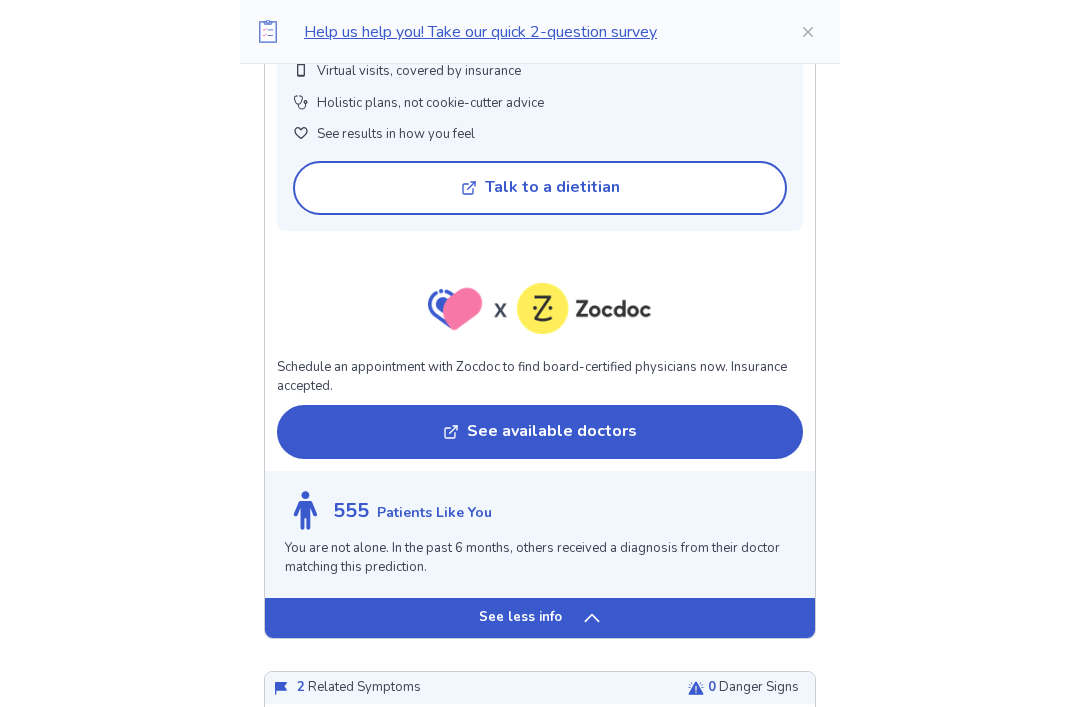 scroll, scrollTop: 3305, scrollLeft: 0, axis: vertical 